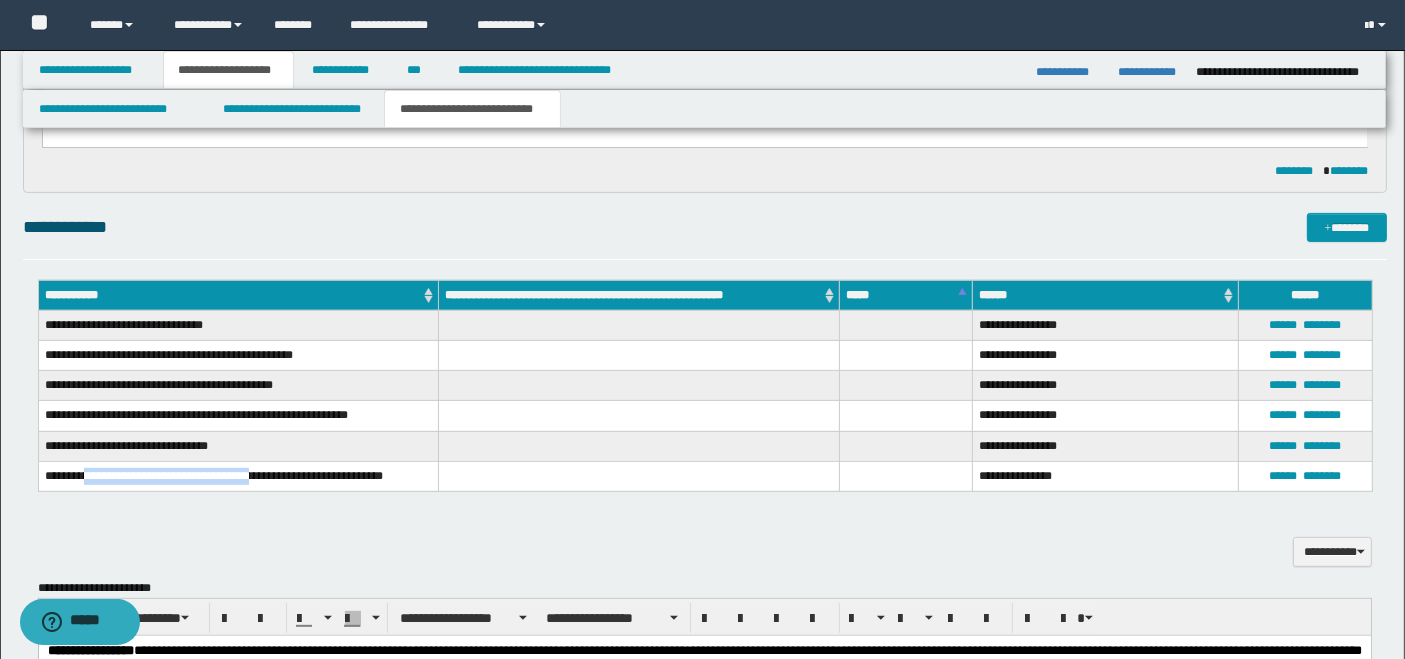 scroll, scrollTop: 0, scrollLeft: 0, axis: both 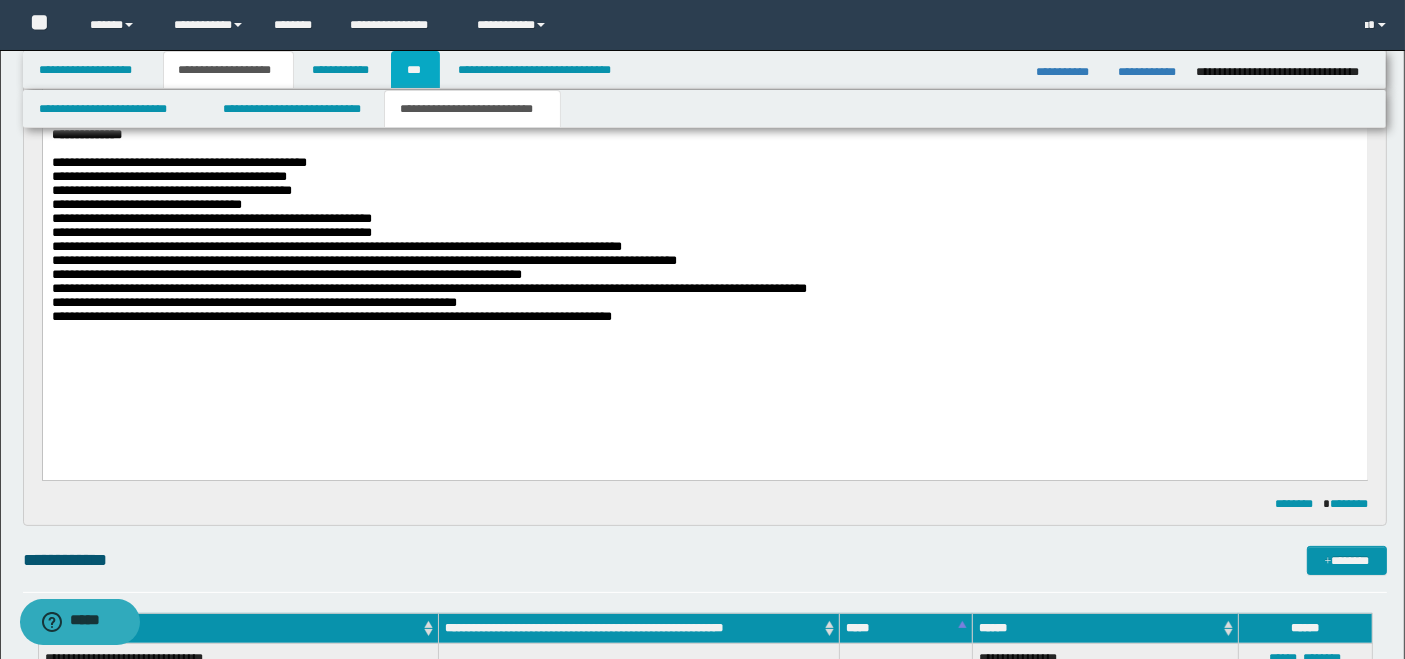 click on "***" at bounding box center (415, 70) 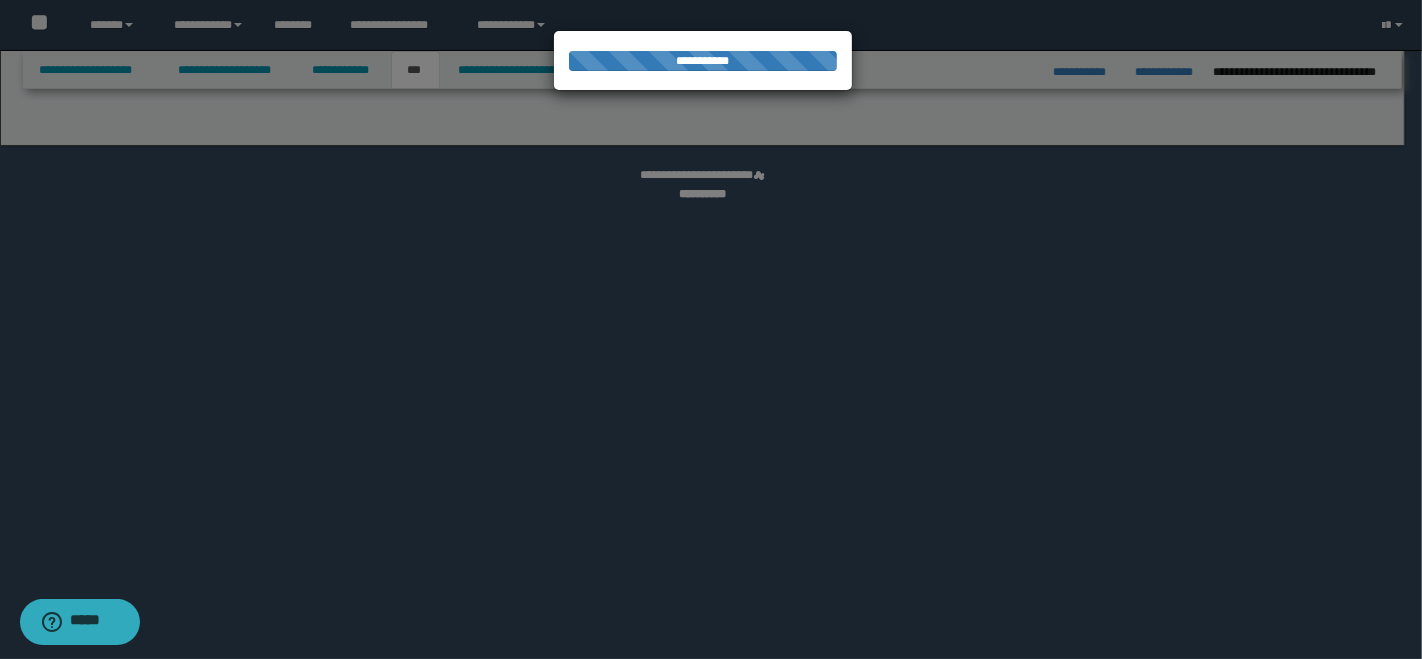 select on "**" 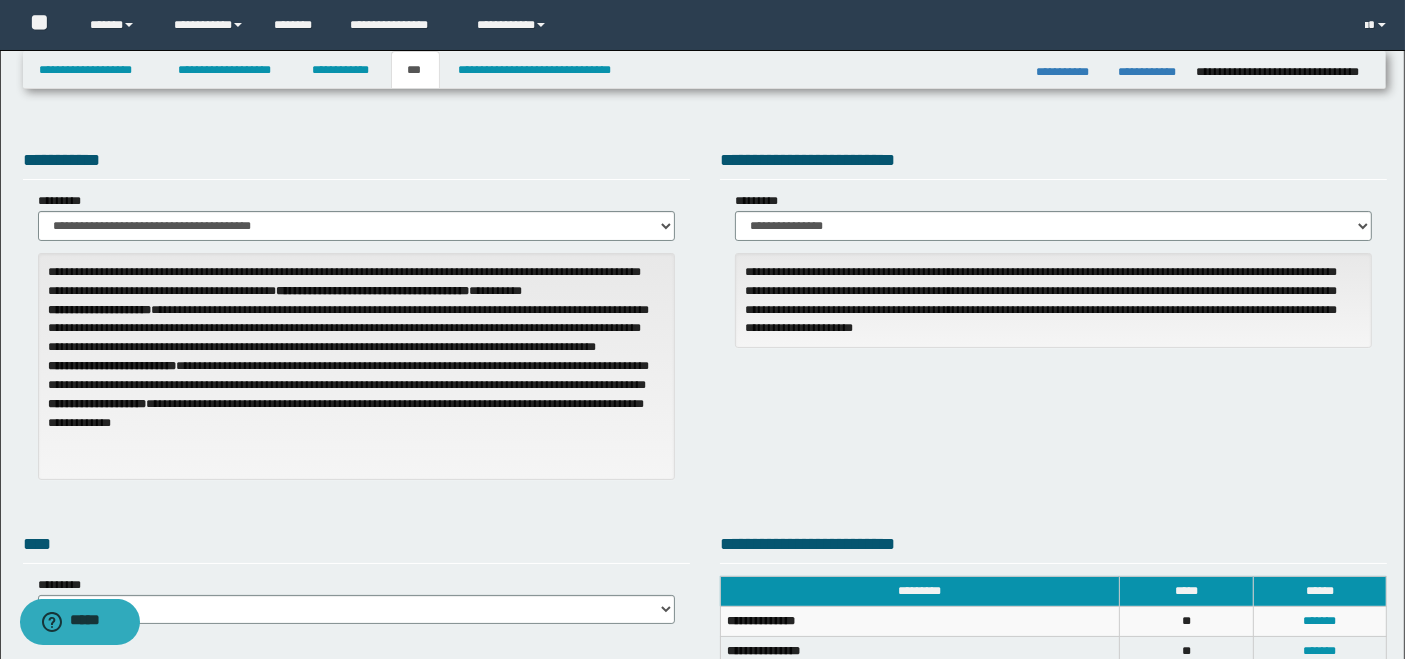 select on "***" 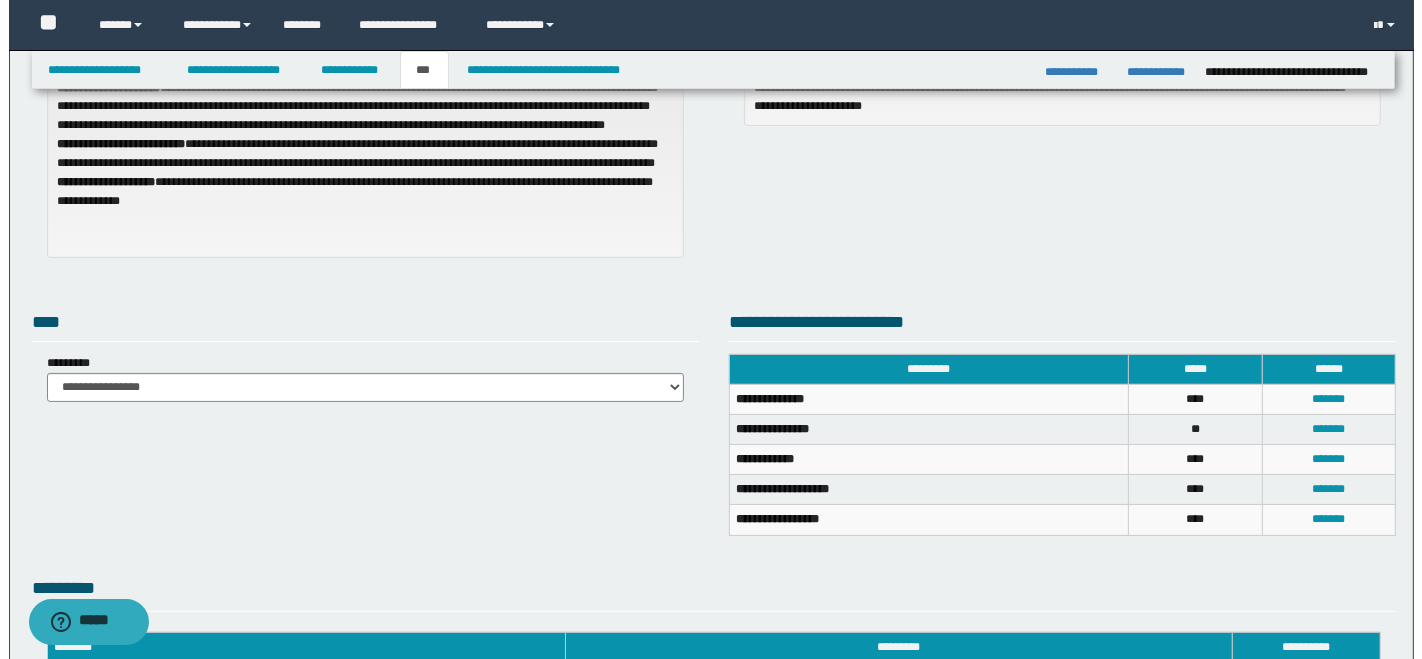 scroll, scrollTop: 333, scrollLeft: 0, axis: vertical 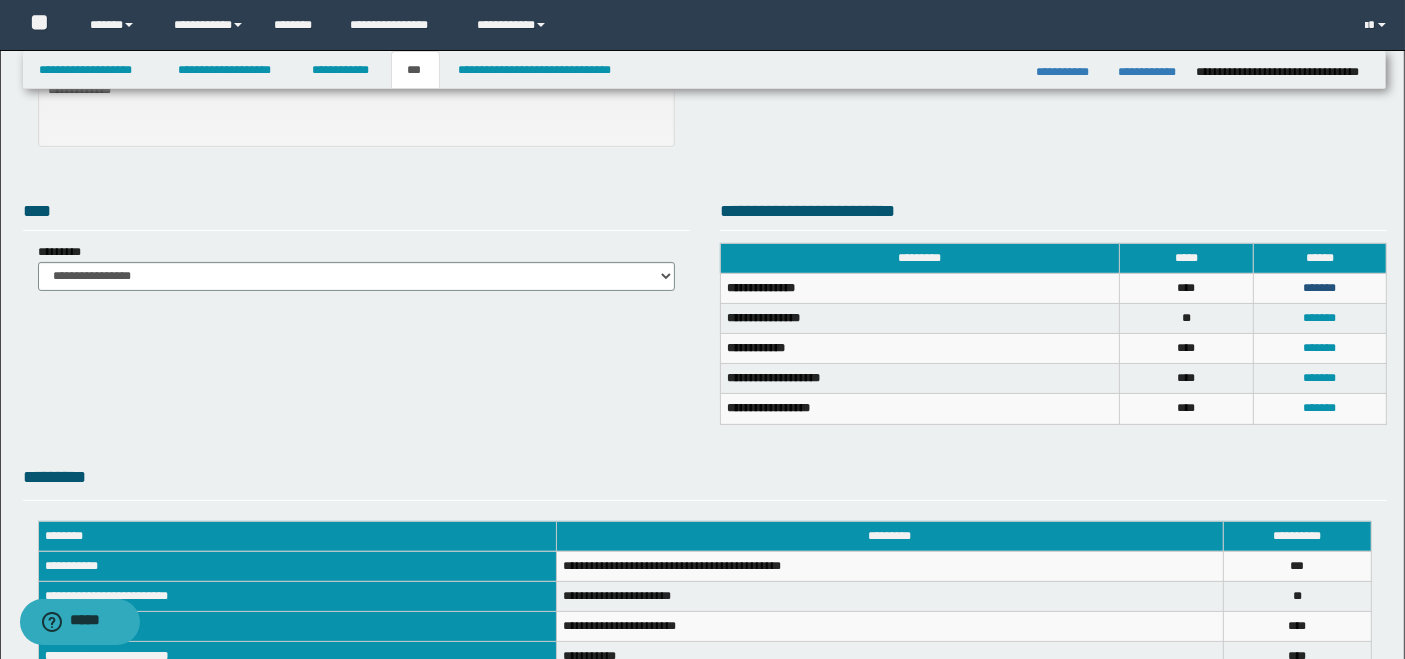 click on "*******" at bounding box center (1319, 288) 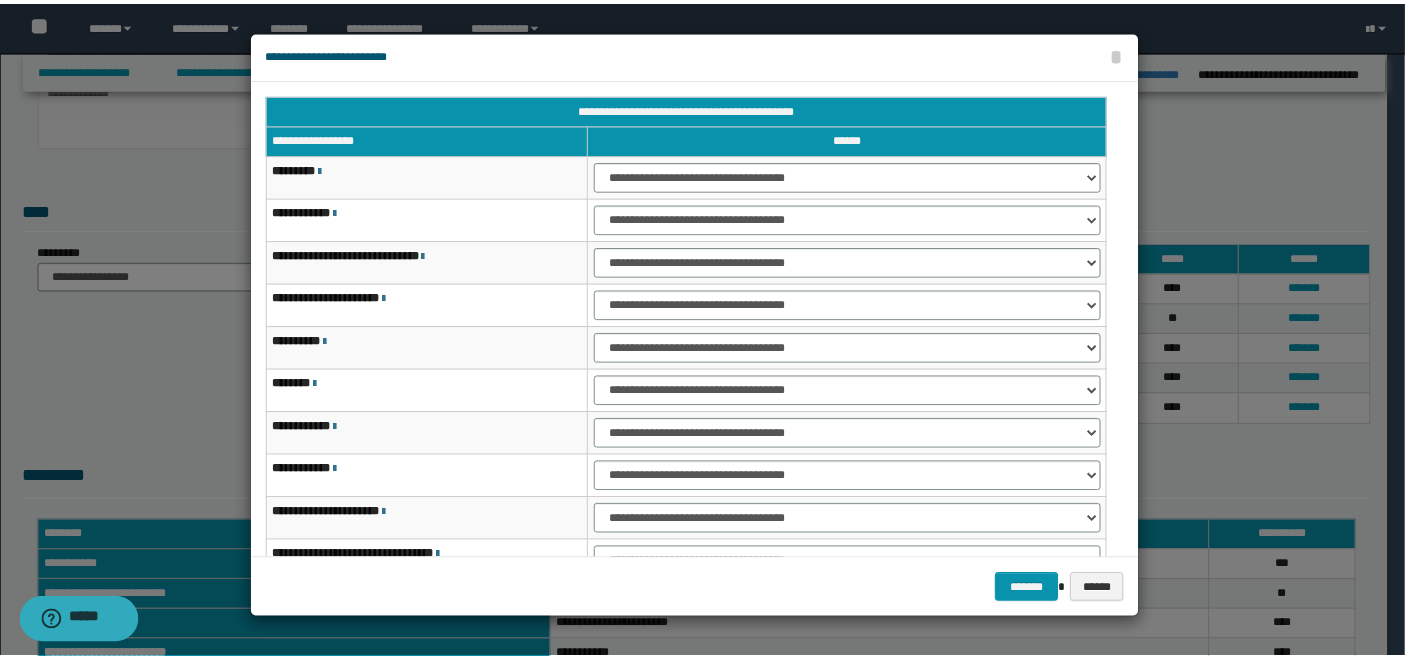scroll, scrollTop: 111, scrollLeft: 0, axis: vertical 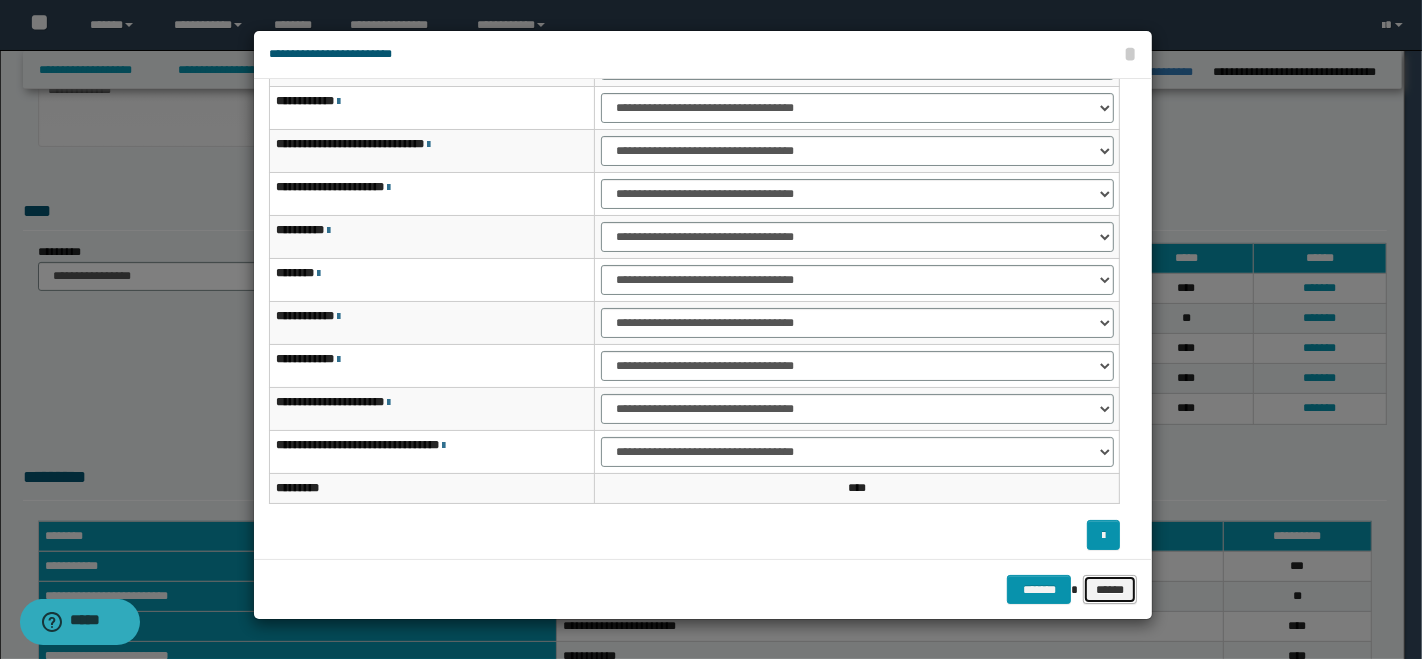 click on "******" at bounding box center (1110, 589) 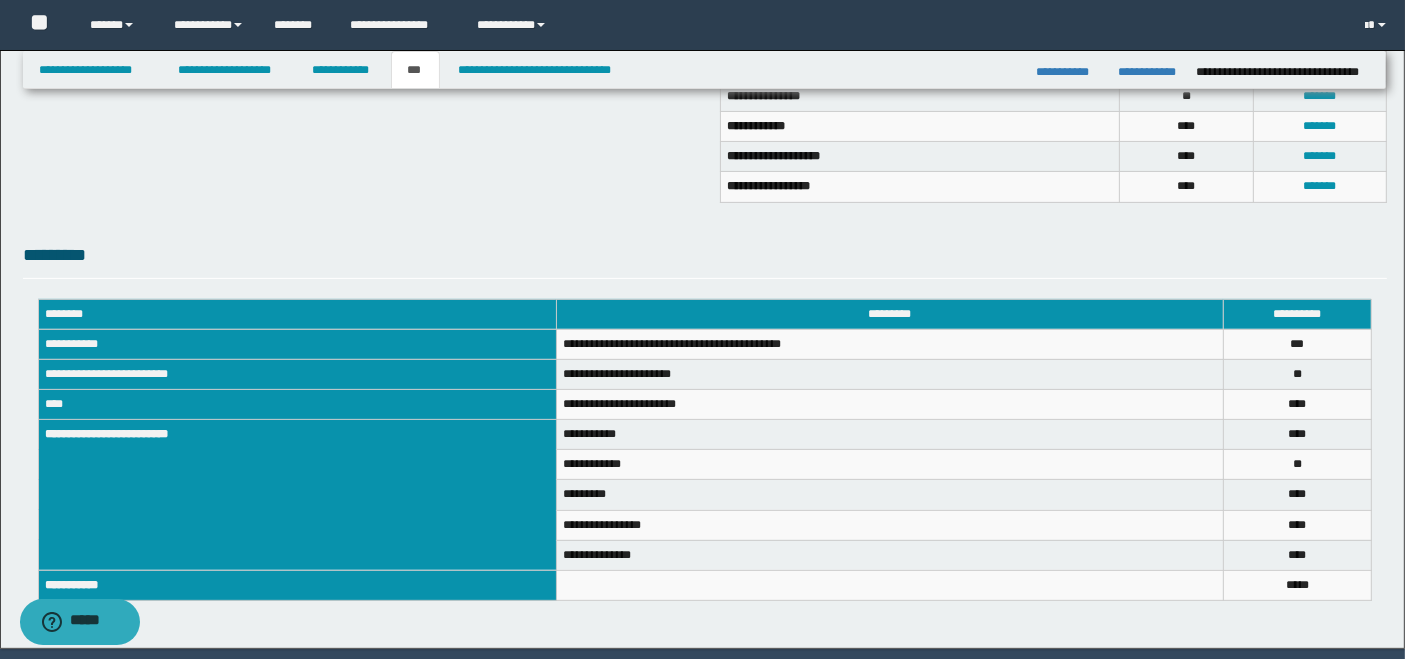 scroll, scrollTop: 622, scrollLeft: 0, axis: vertical 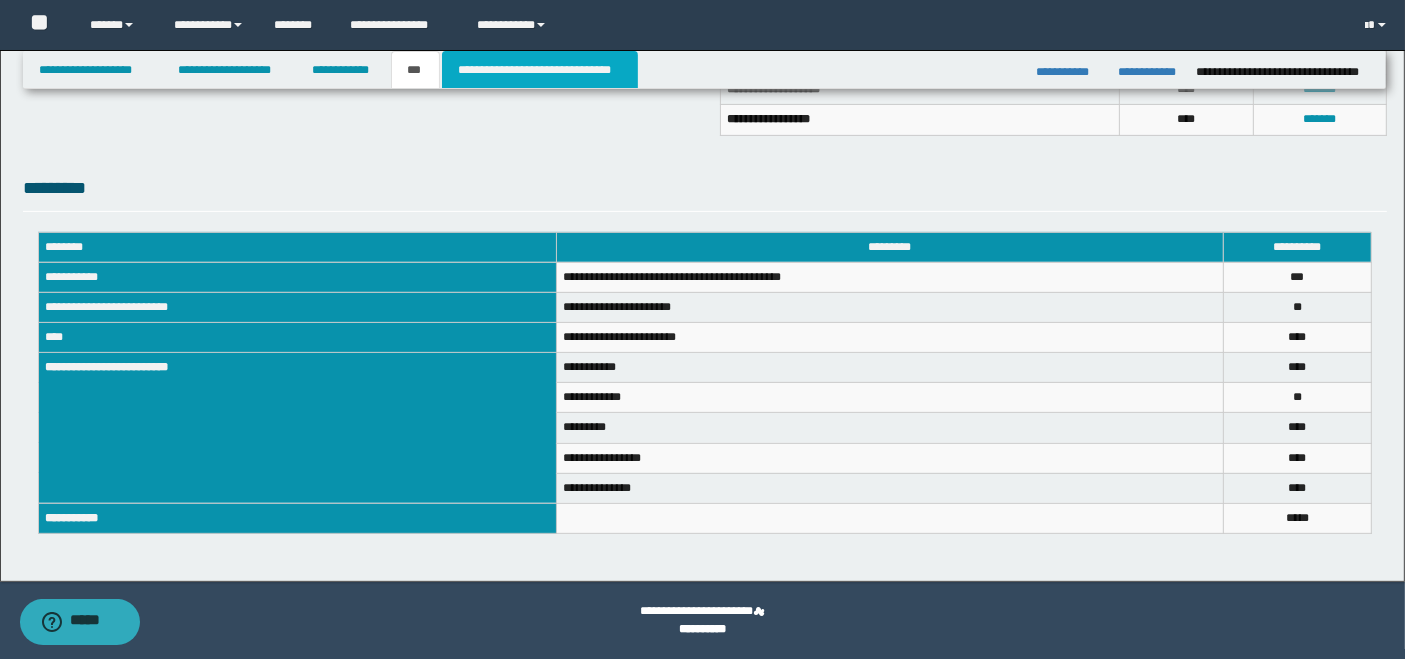 click on "**********" at bounding box center (540, 70) 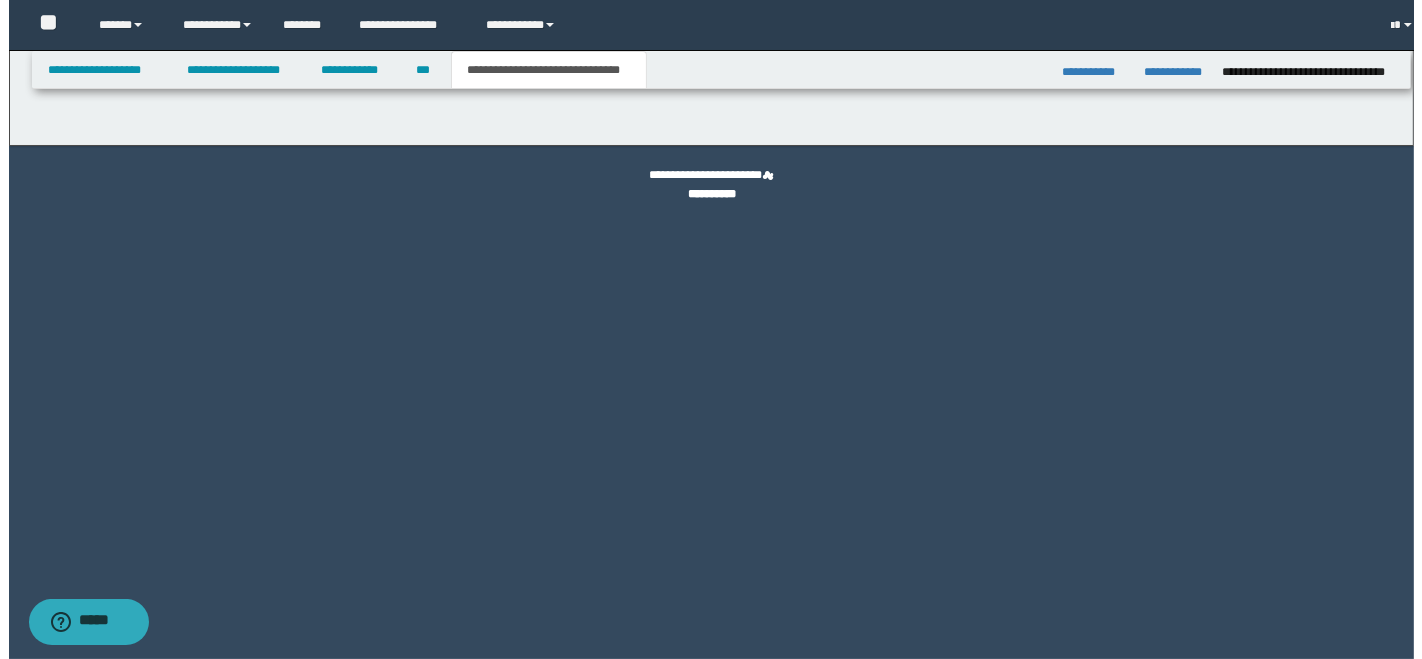 scroll, scrollTop: 0, scrollLeft: 0, axis: both 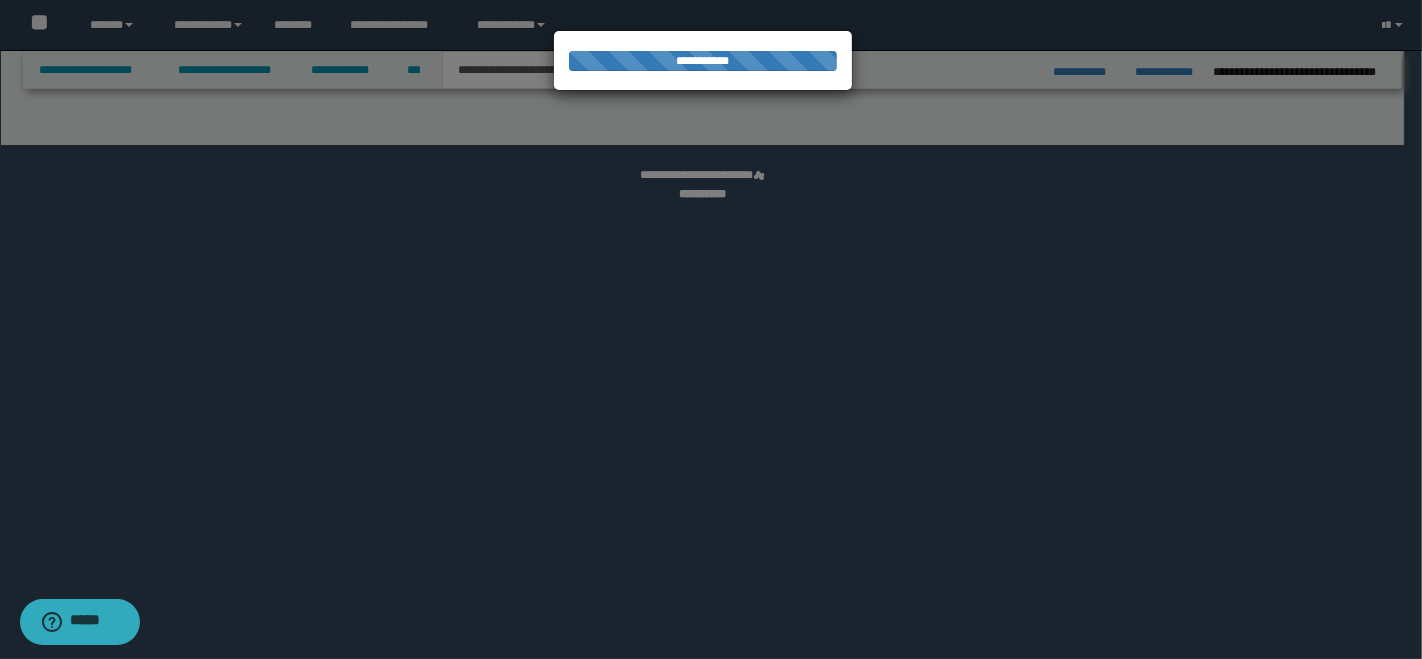 select on "*" 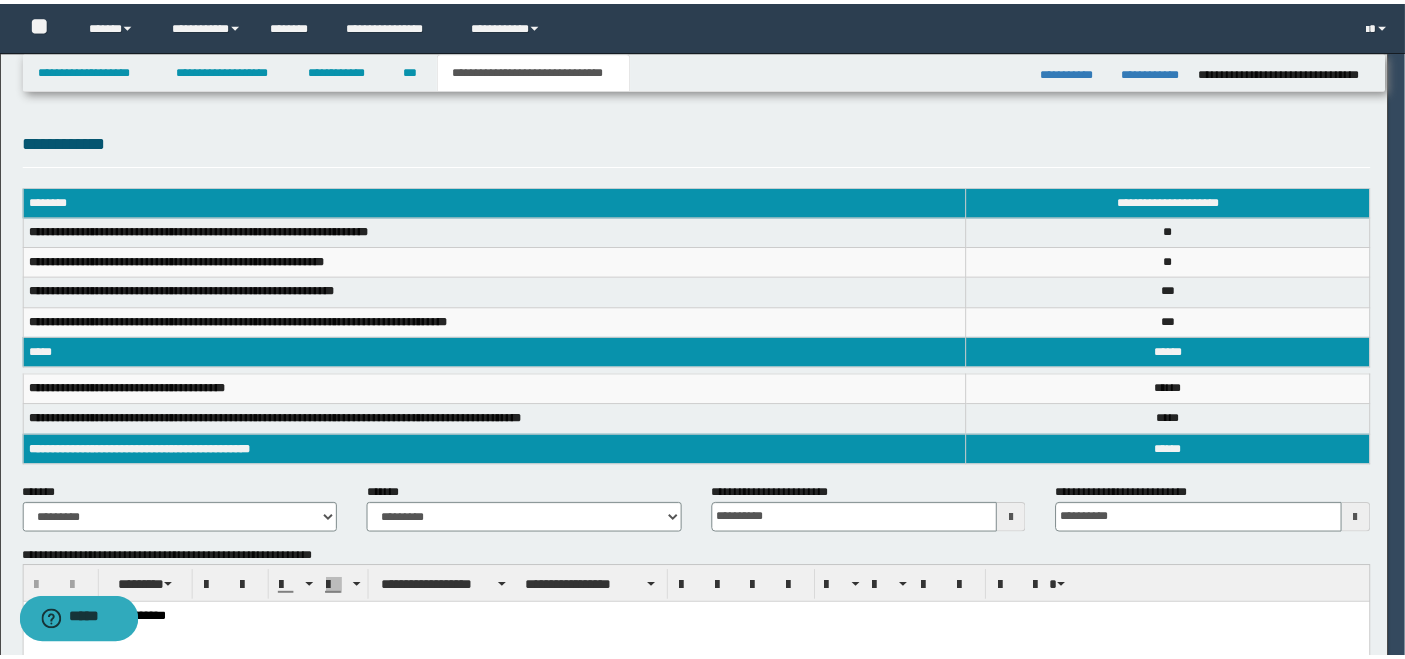 scroll, scrollTop: 0, scrollLeft: 0, axis: both 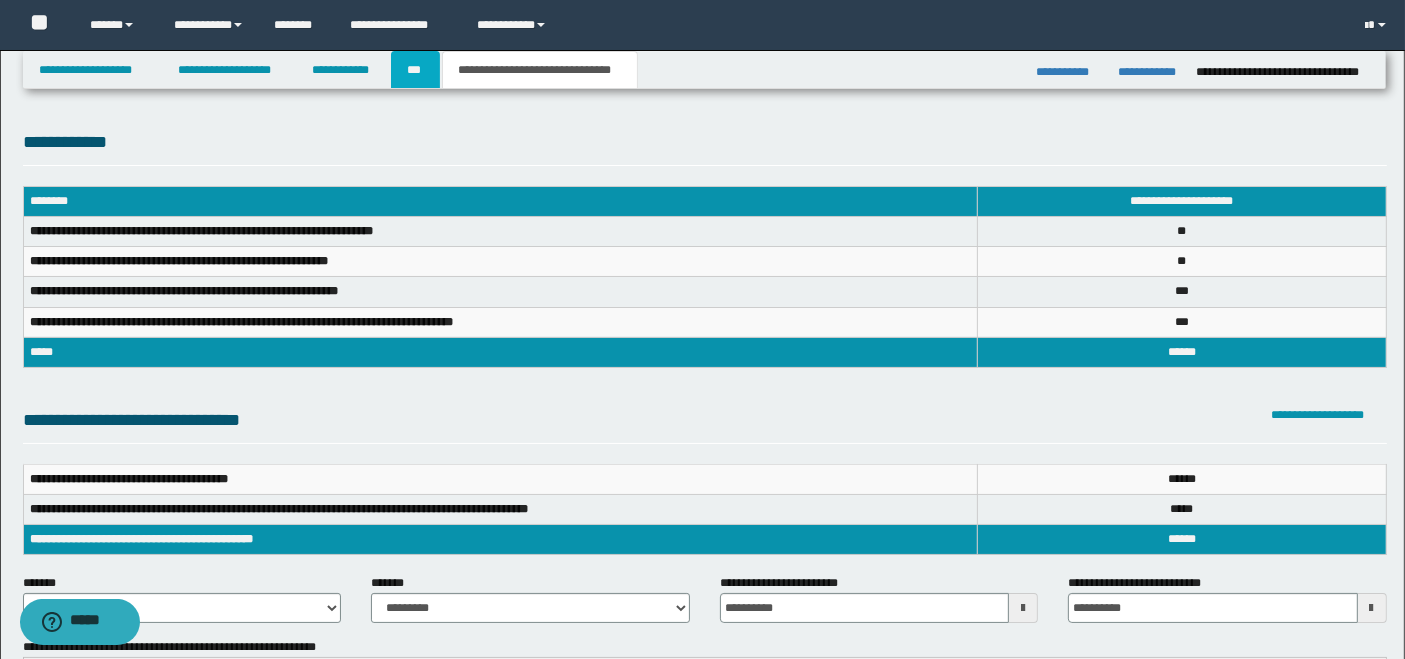 click on "***" at bounding box center [415, 70] 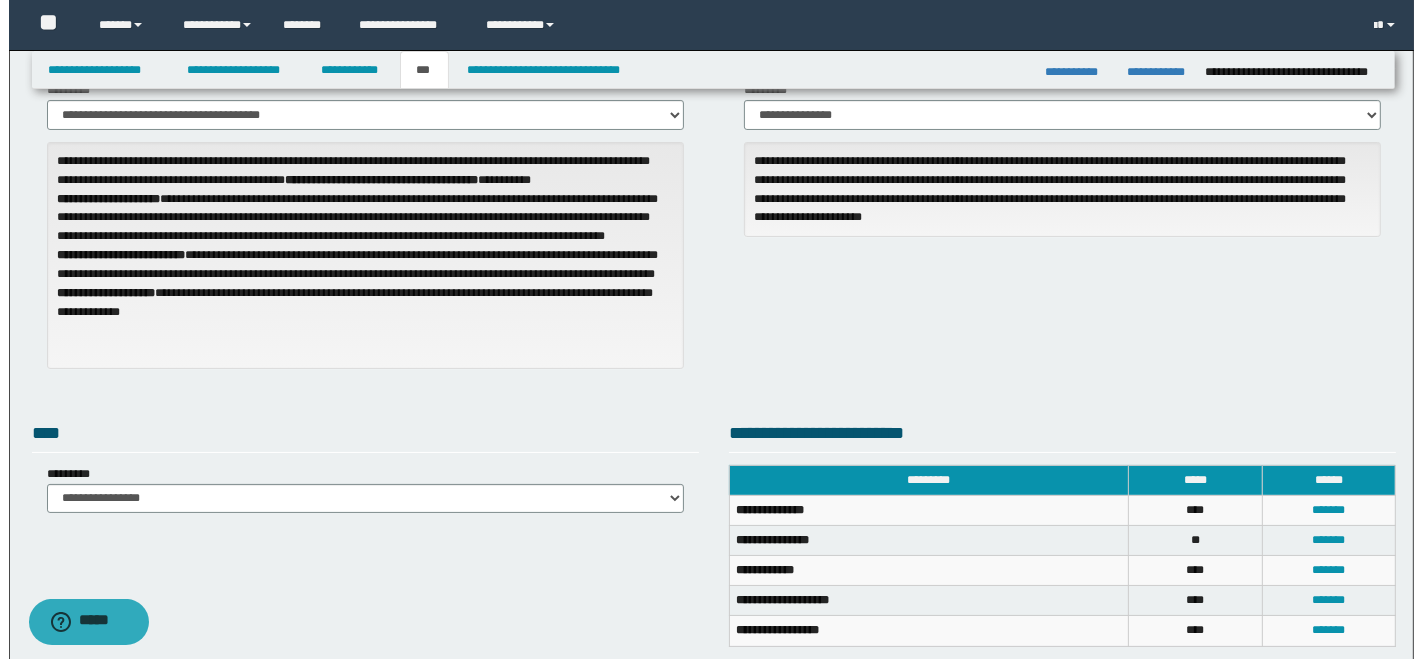 scroll, scrollTop: 222, scrollLeft: 0, axis: vertical 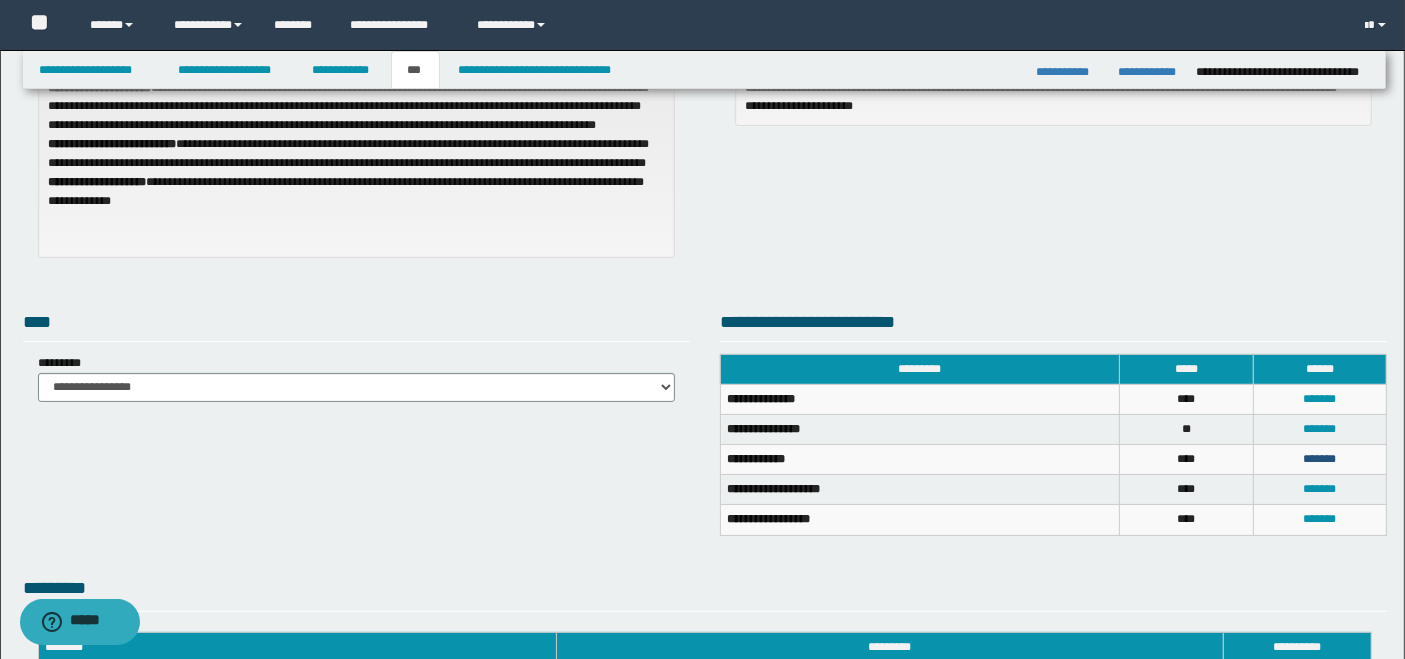 click on "*******" at bounding box center (1319, 459) 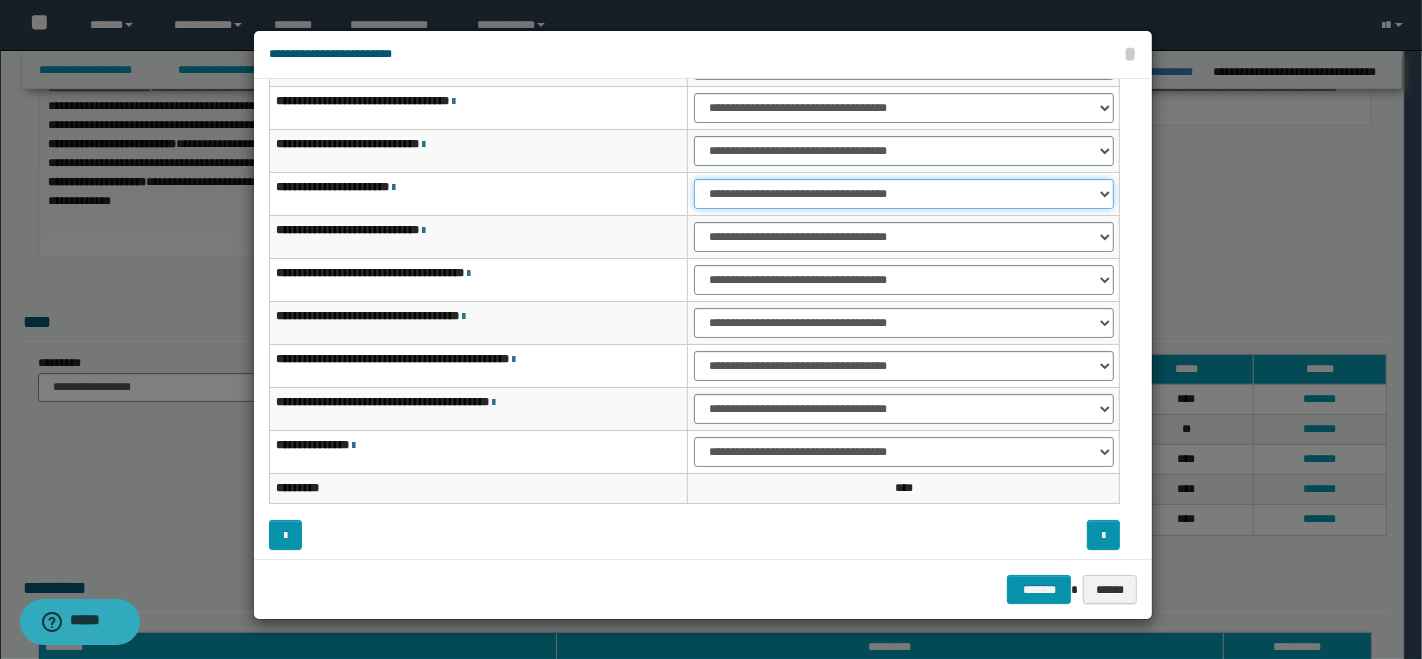 click on "**********" at bounding box center (903, 194) 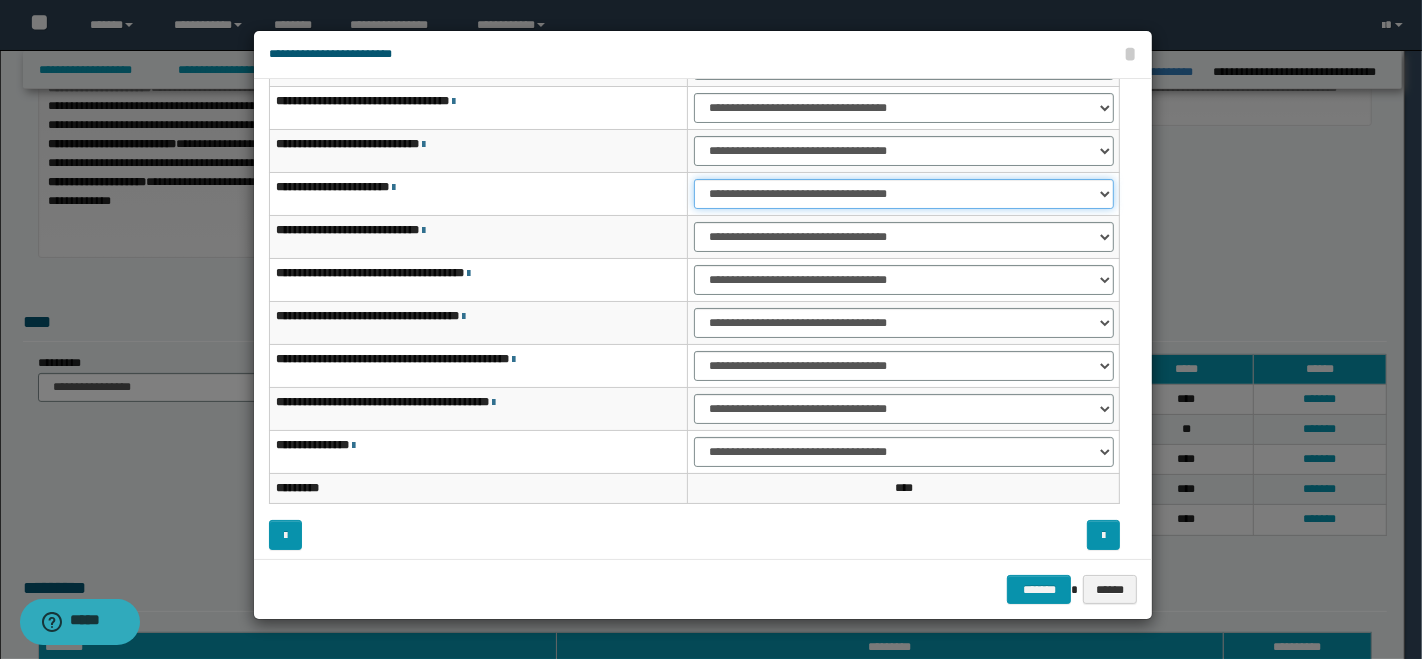 select on "***" 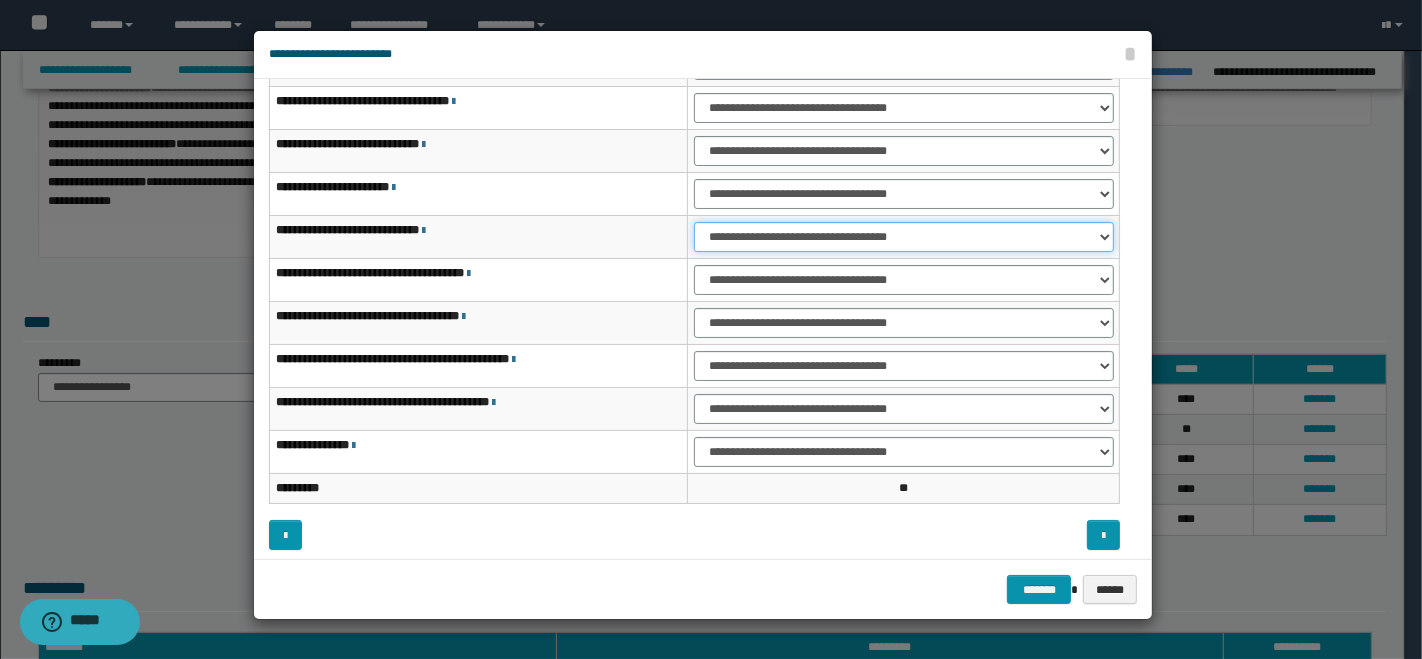 click on "**********" at bounding box center (903, 237) 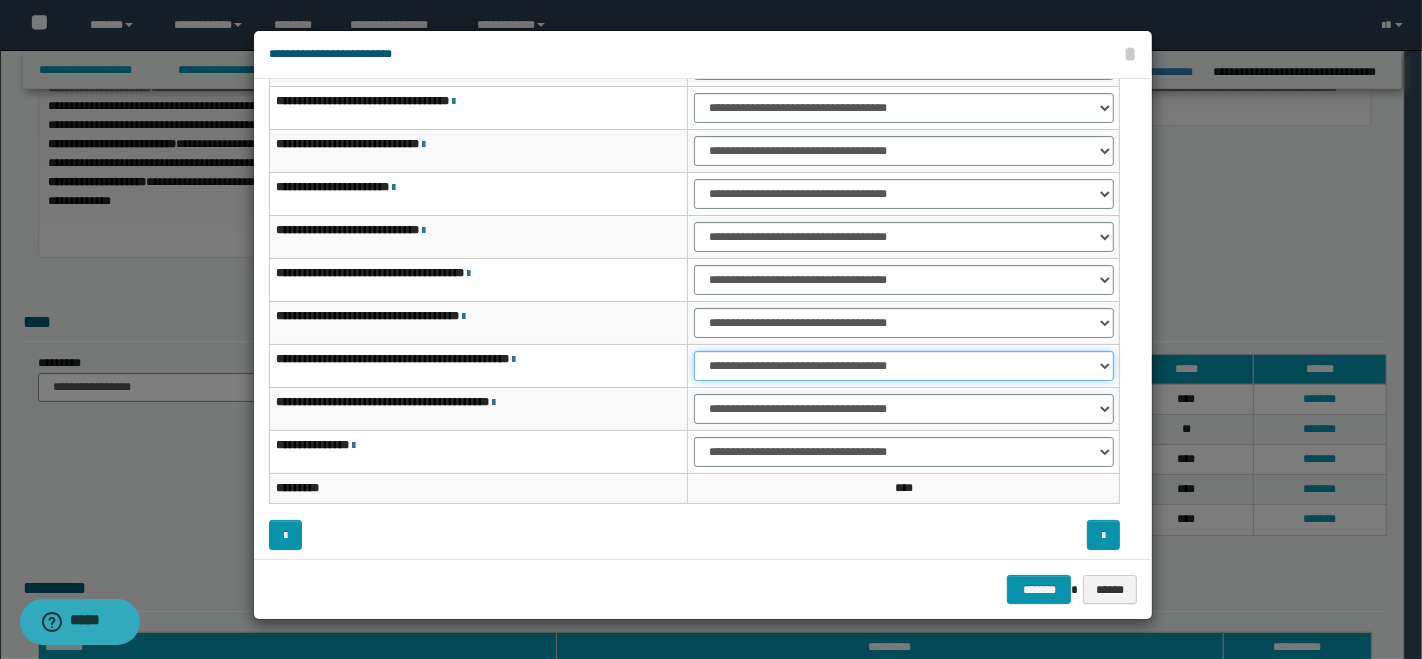 click on "**********" at bounding box center [903, 366] 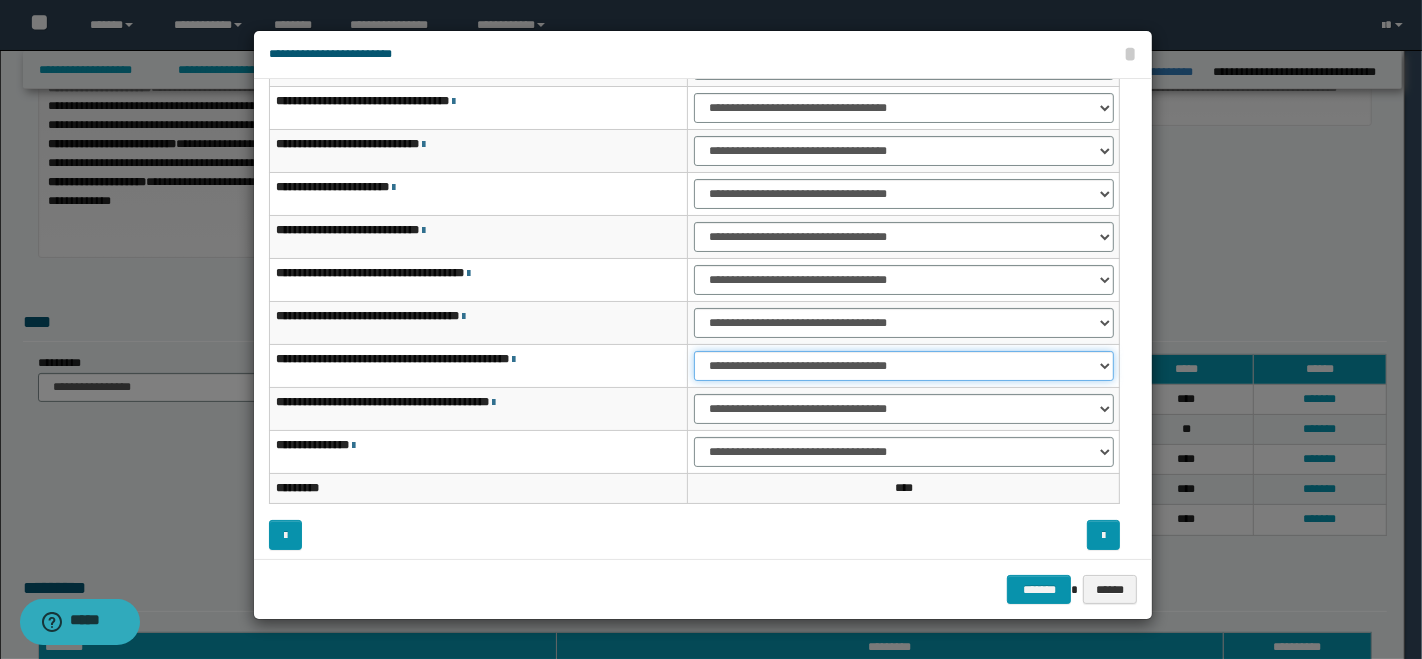select on "***" 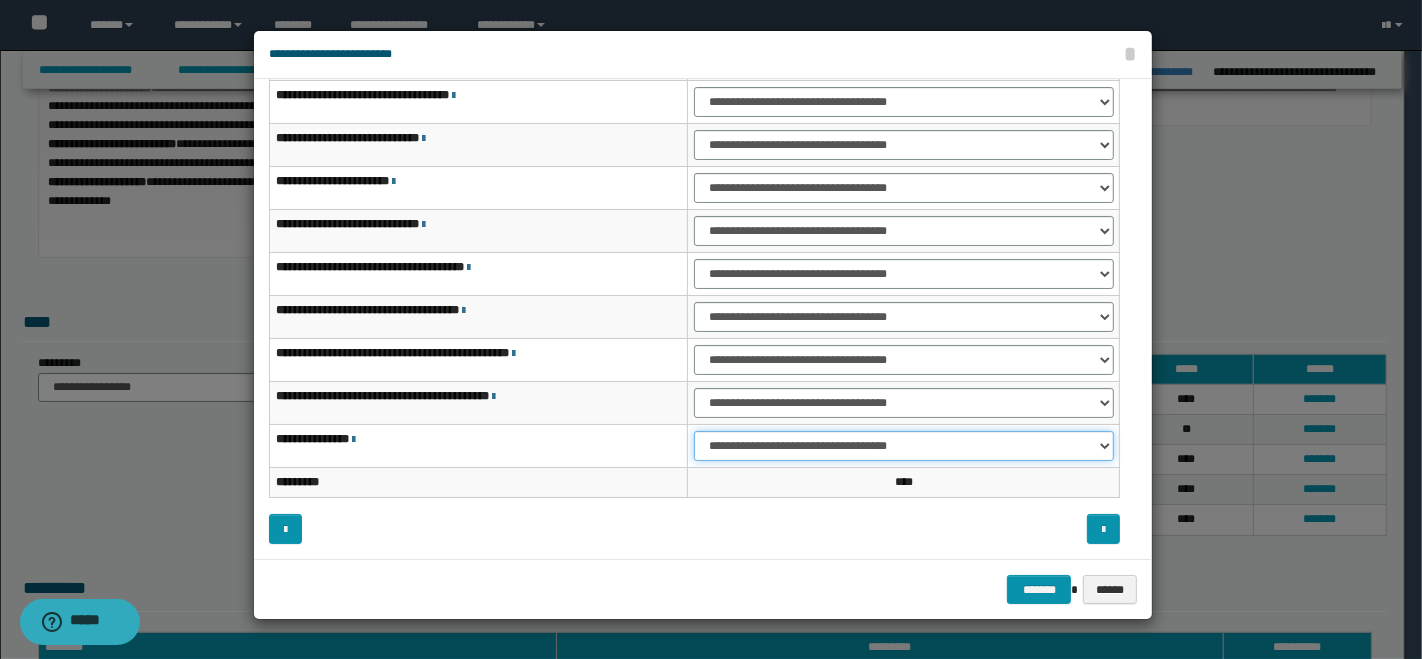 click on "**********" at bounding box center [903, 446] 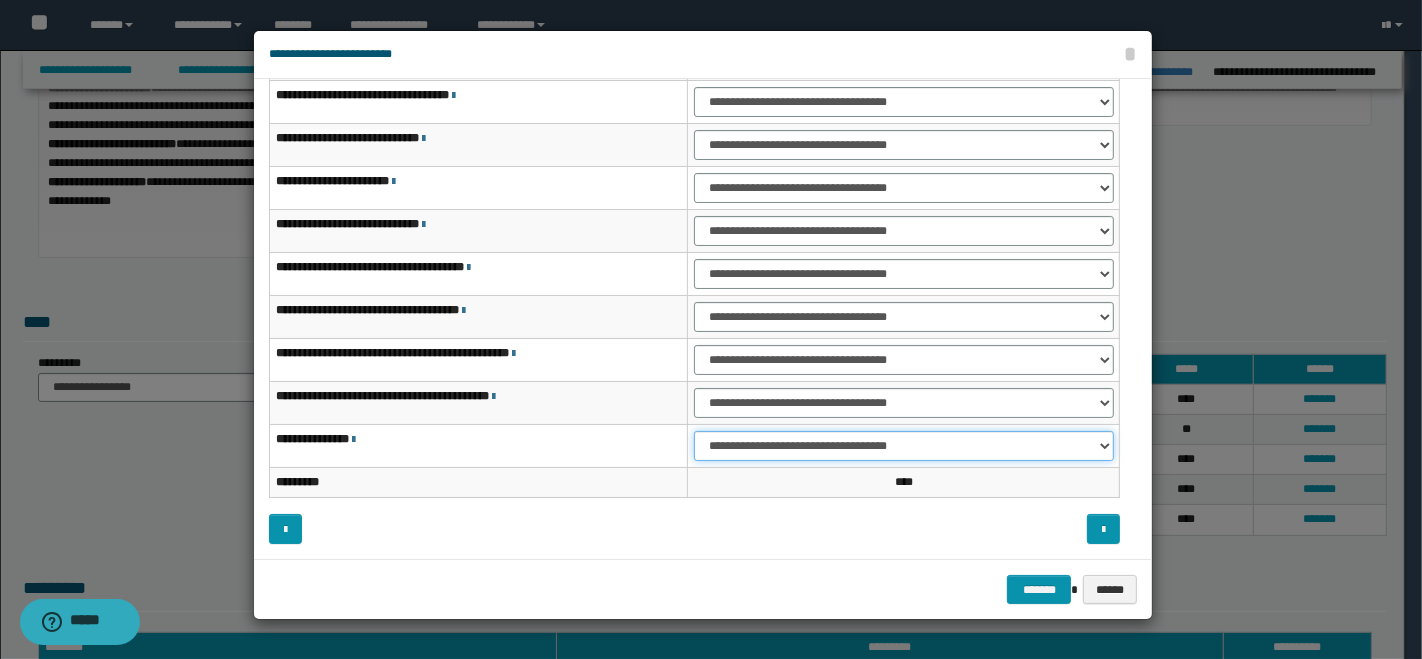 select on "***" 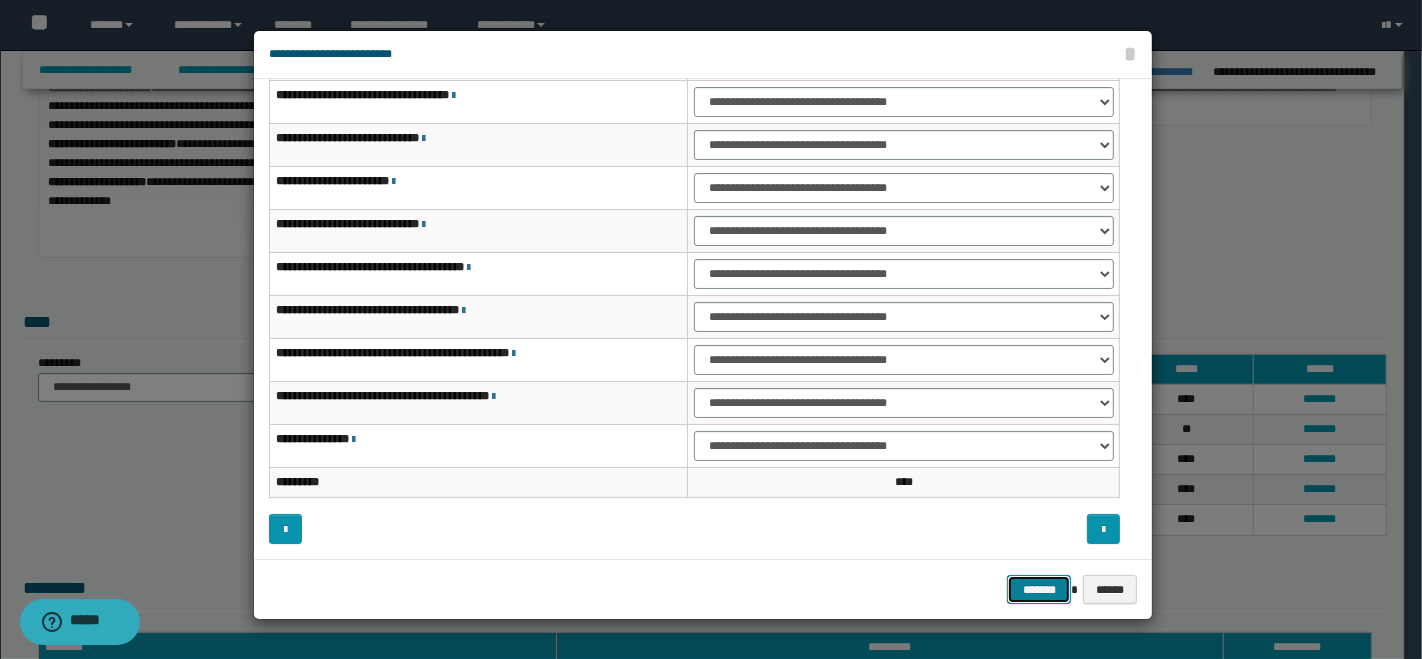 click on "*******" at bounding box center (1039, 589) 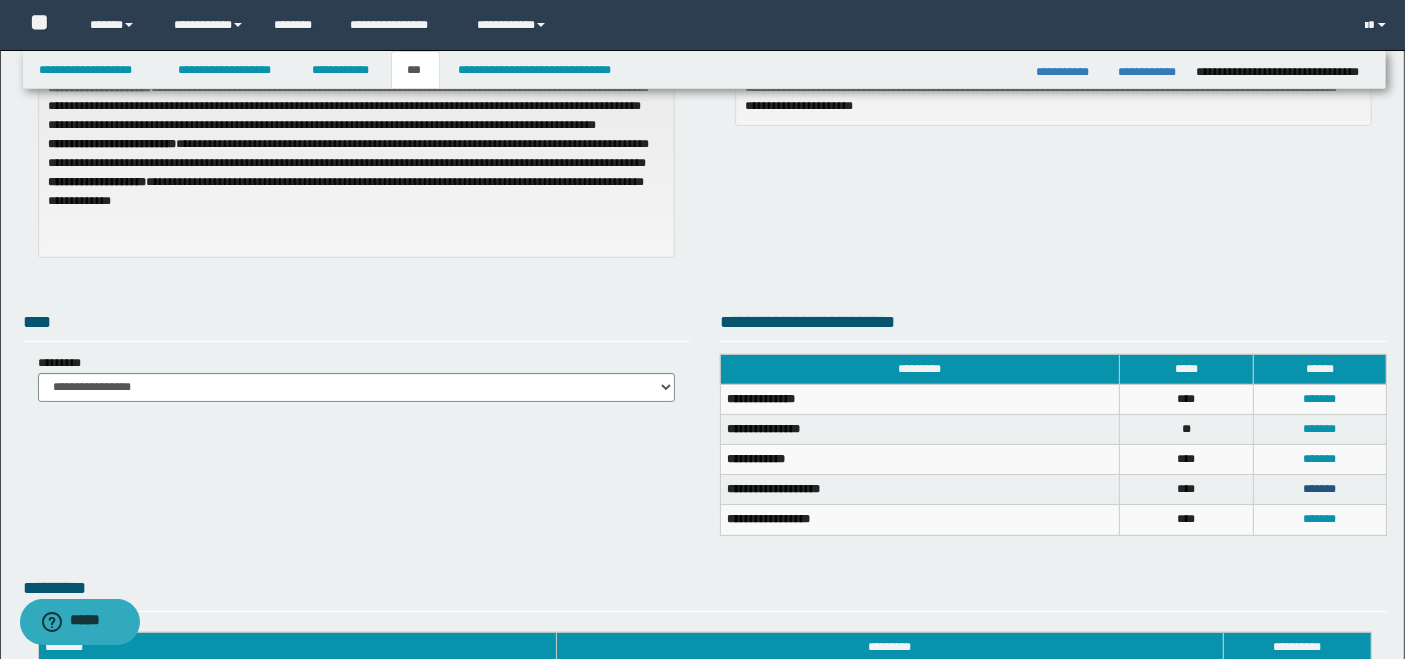 click on "*******" at bounding box center (1319, 489) 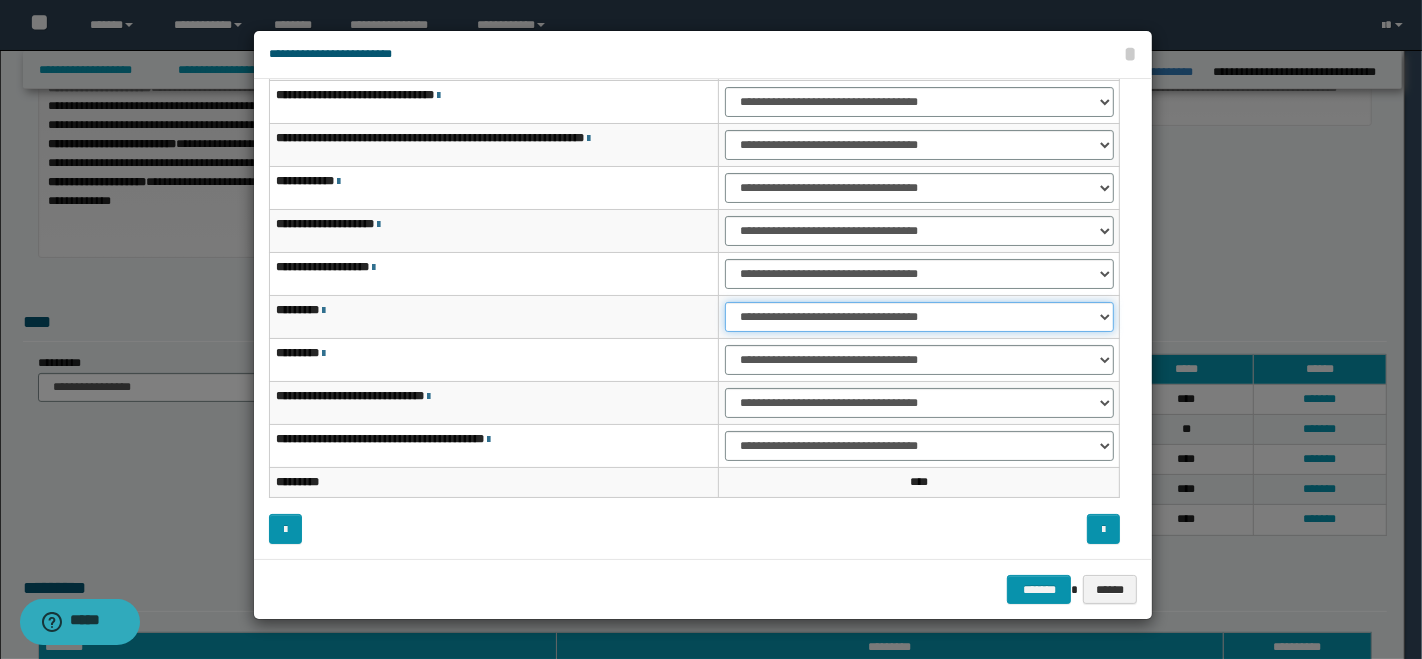 click on "**********" at bounding box center [919, 317] 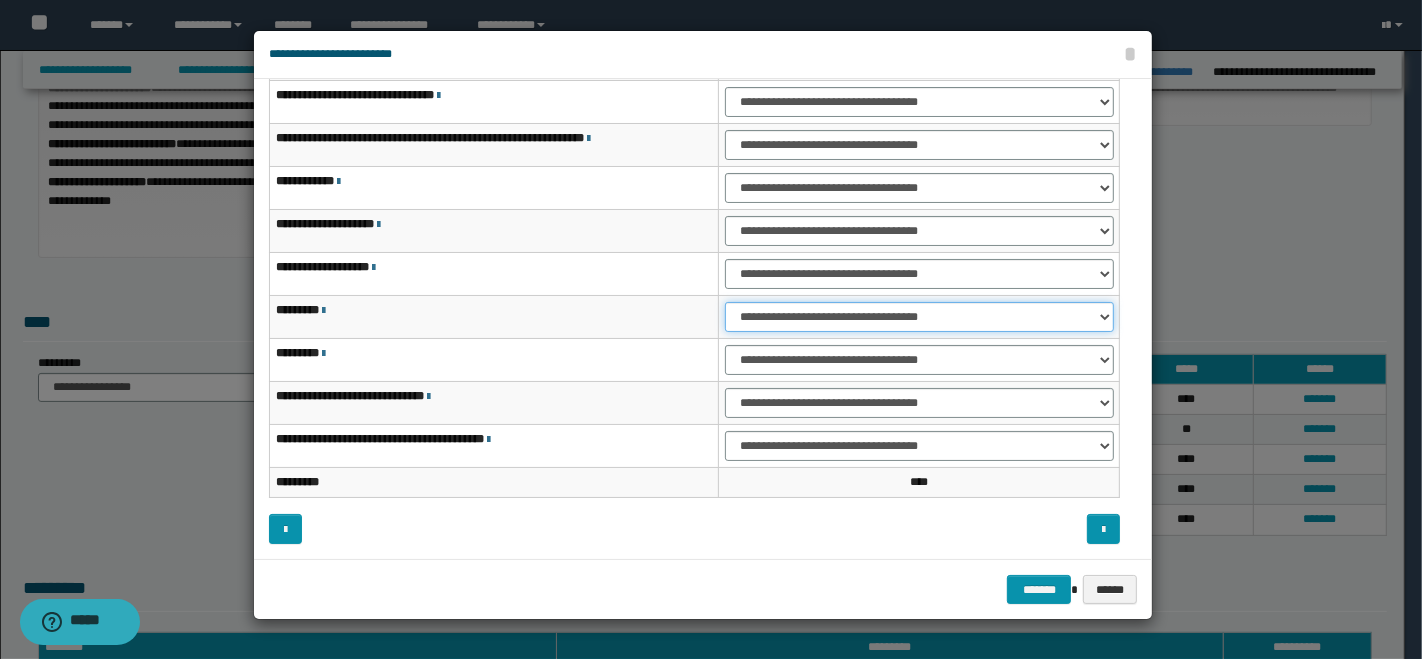 scroll, scrollTop: 5, scrollLeft: 0, axis: vertical 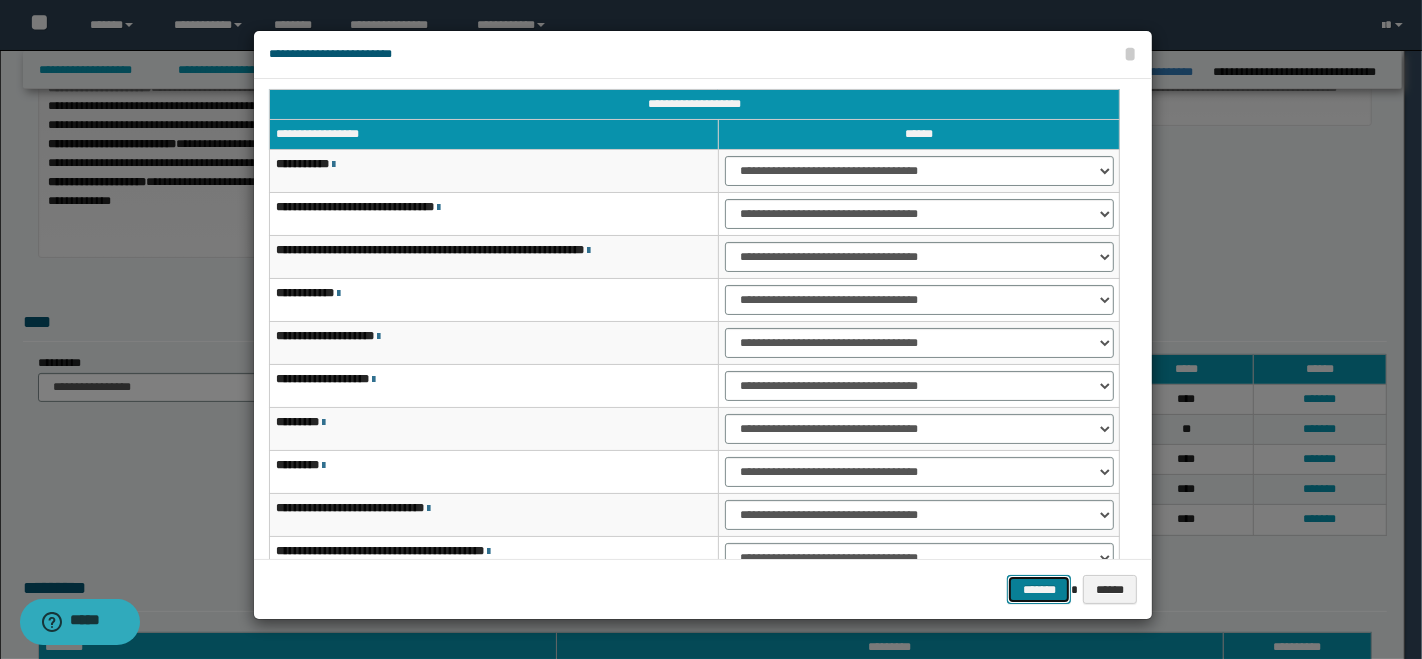 click on "*******" at bounding box center (1039, 589) 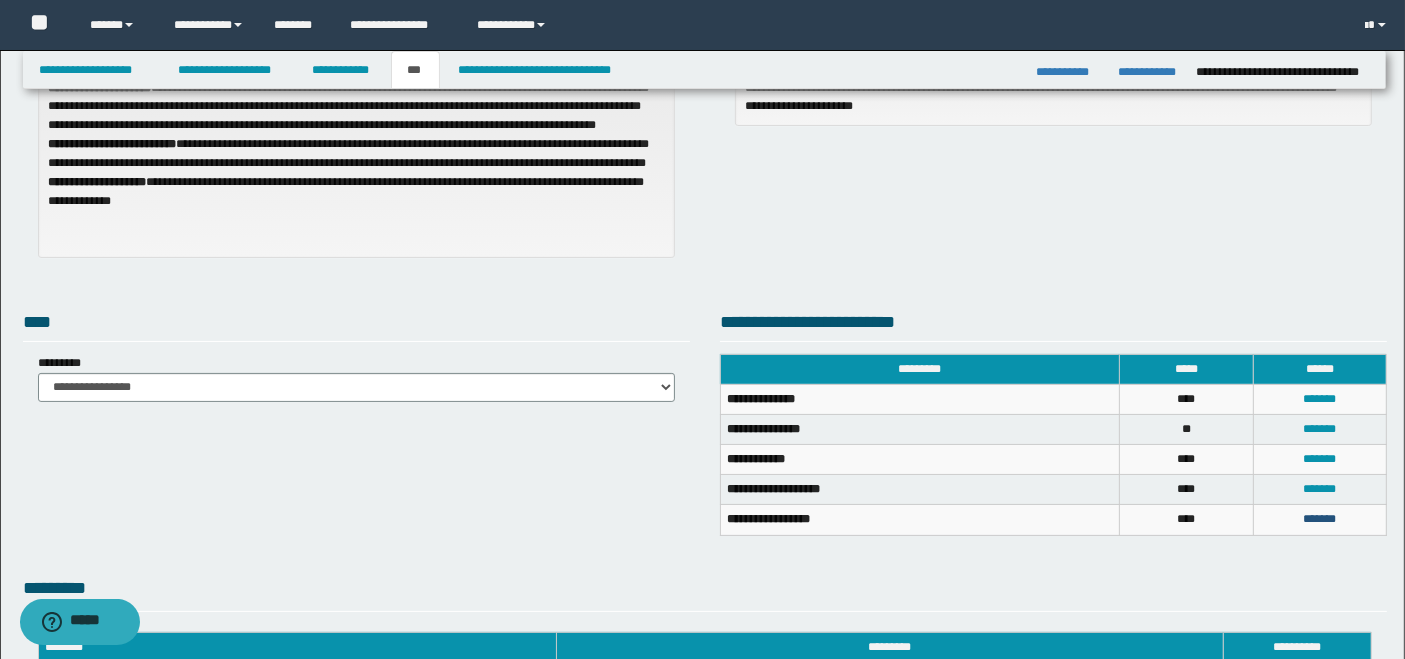 click on "*******" at bounding box center (1319, 519) 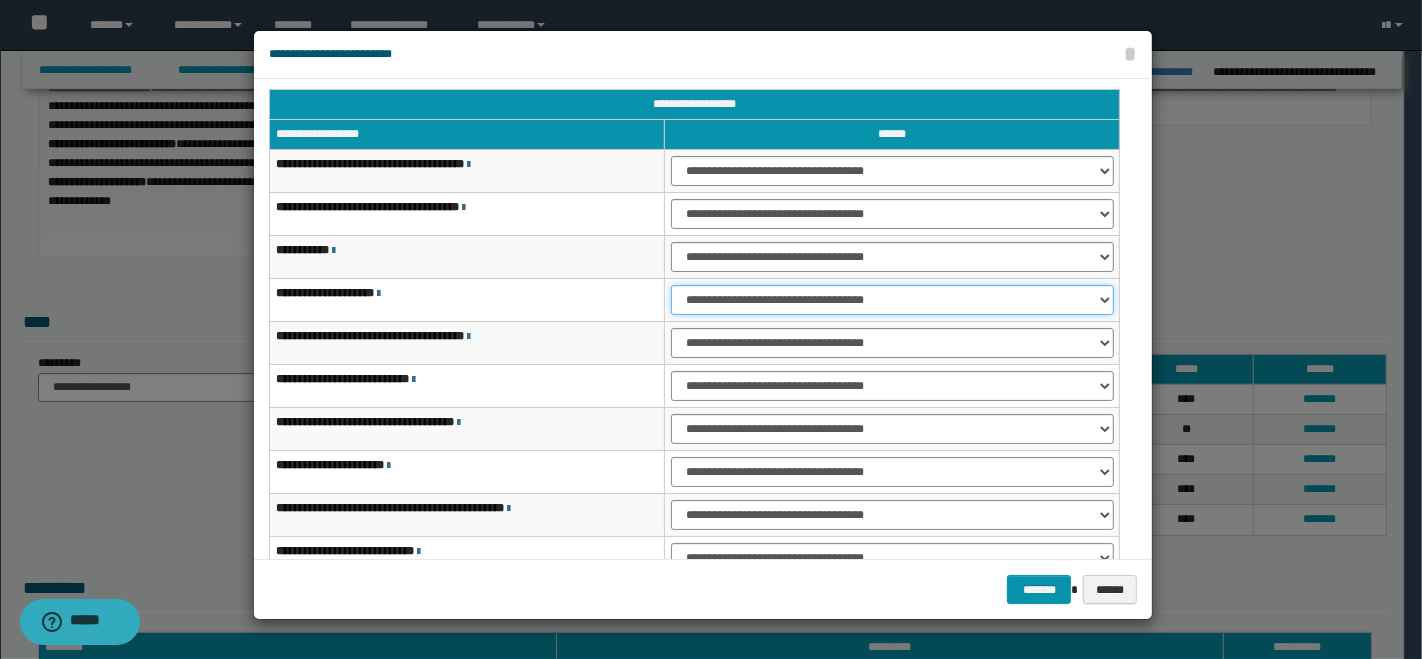 click on "**********" at bounding box center [892, 300] 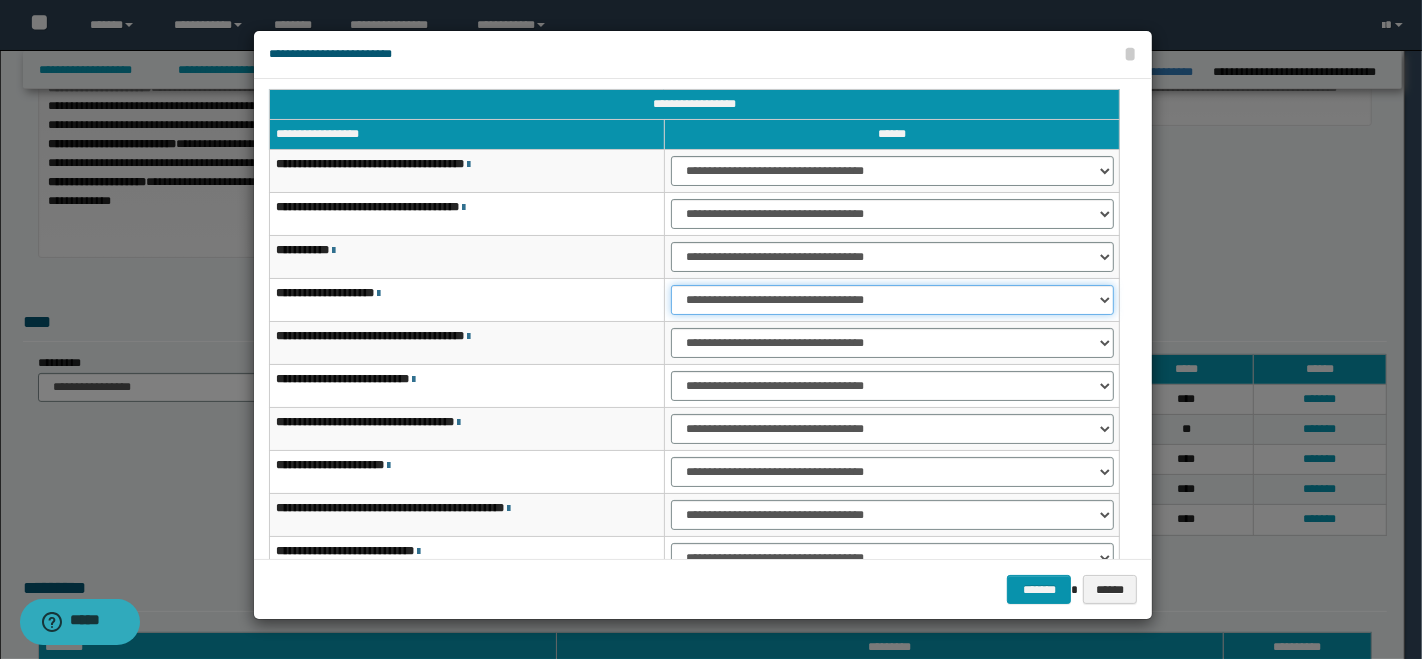 select on "***" 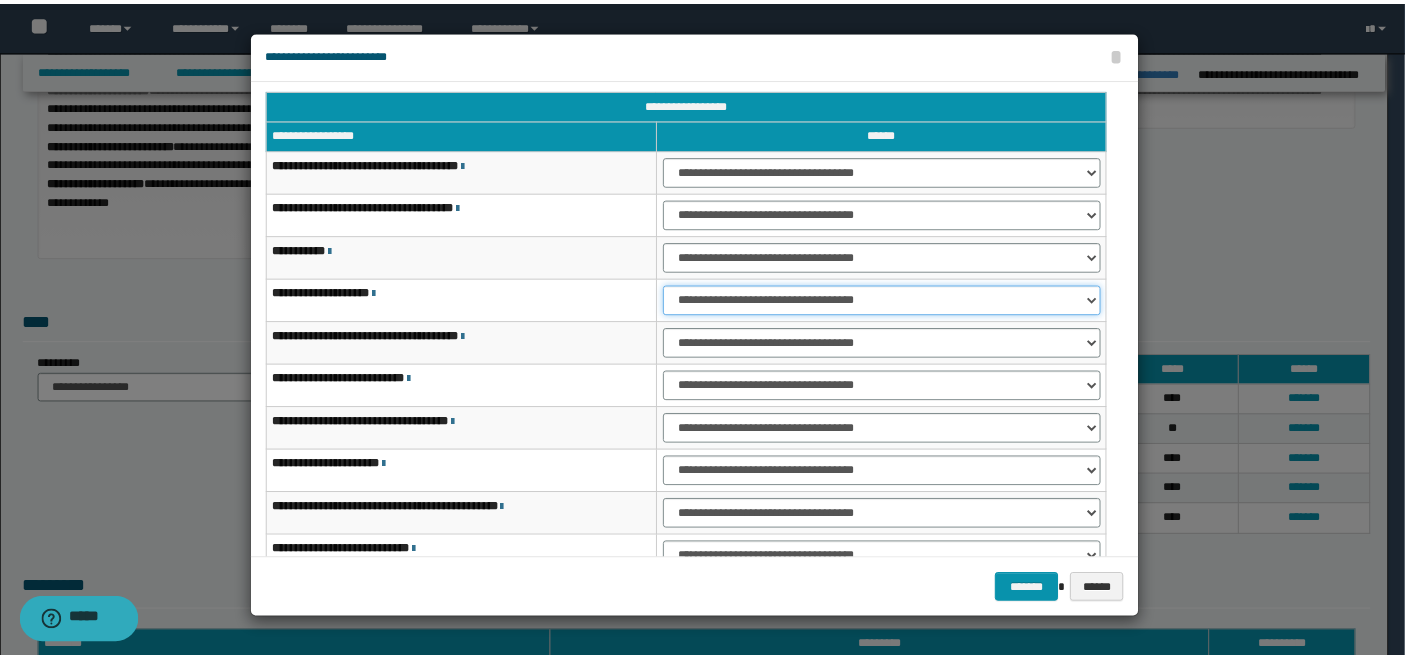 scroll, scrollTop: 117, scrollLeft: 0, axis: vertical 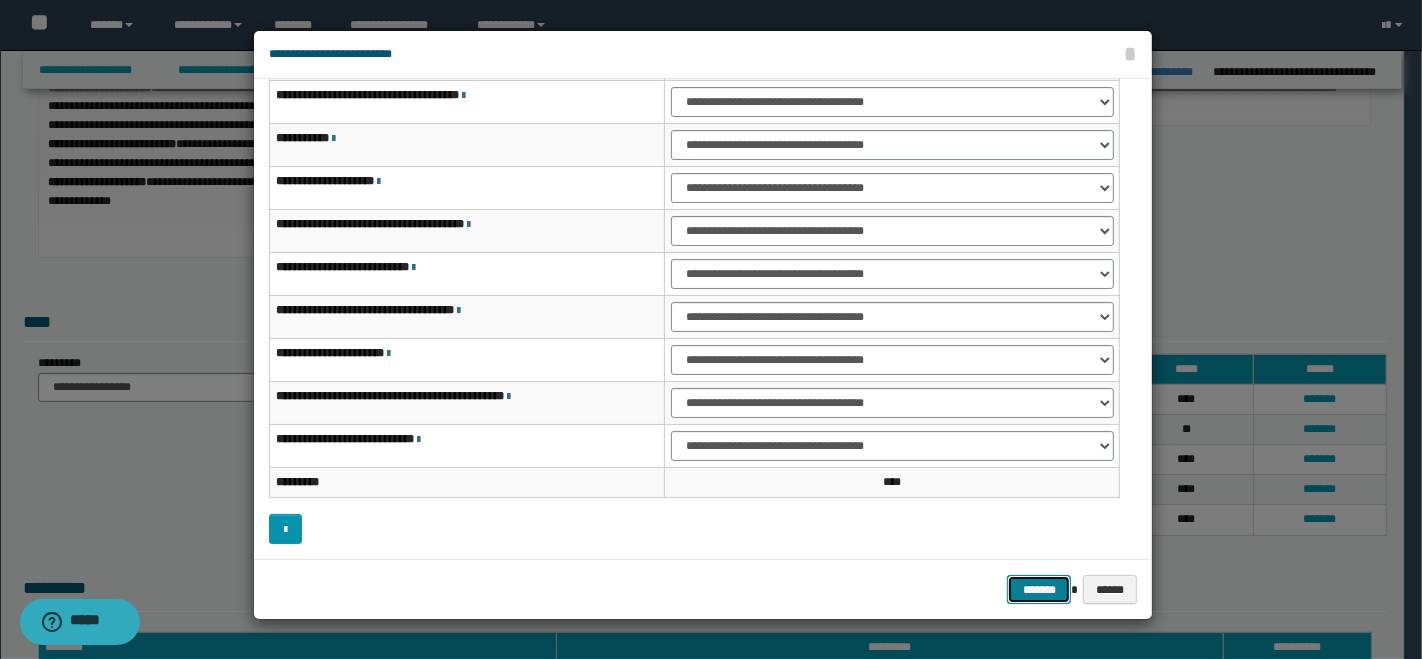 drag, startPoint x: 1042, startPoint y: 585, endPoint x: 1048, endPoint y: 576, distance: 10.816654 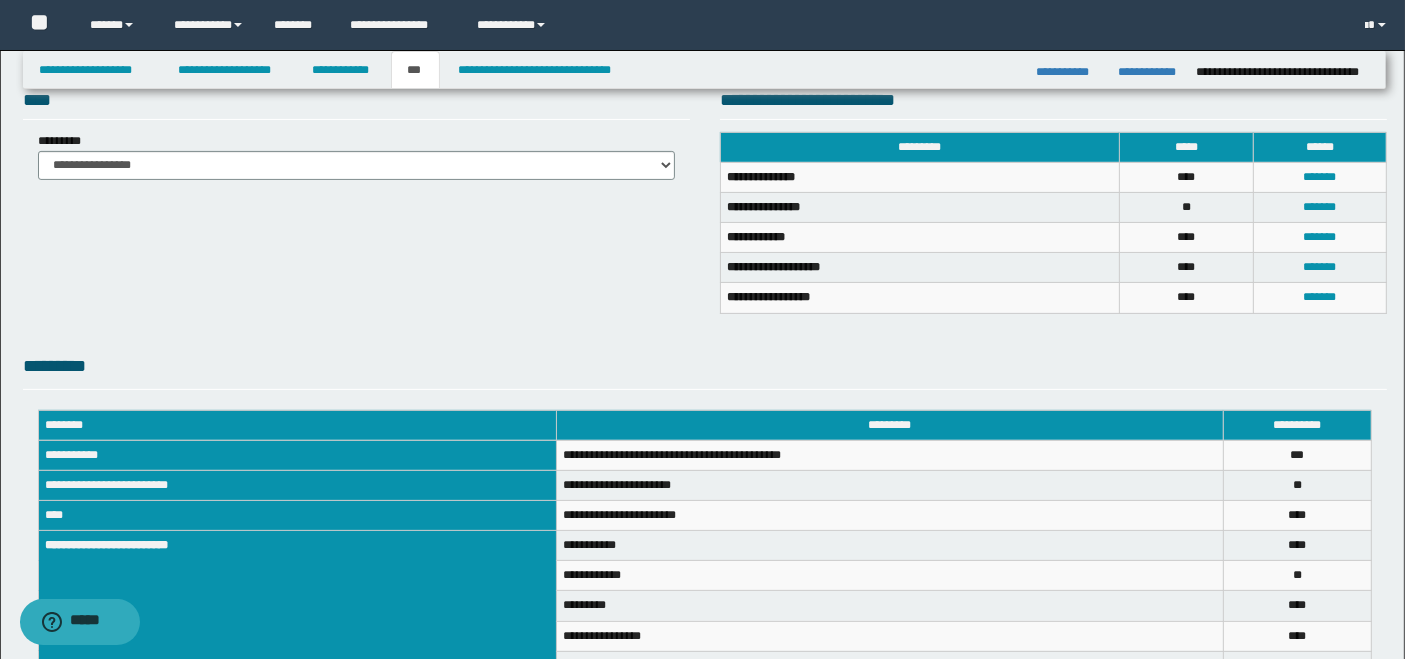 scroll, scrollTop: 622, scrollLeft: 0, axis: vertical 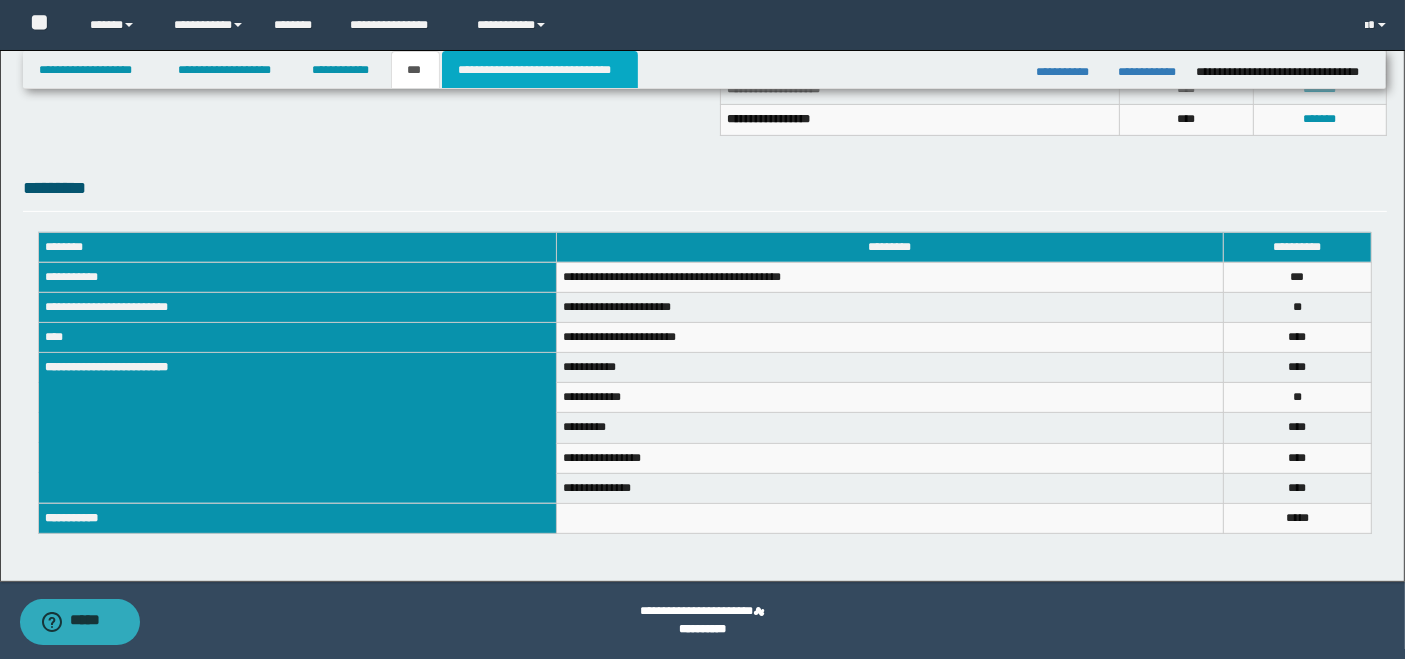 click on "**********" at bounding box center (540, 70) 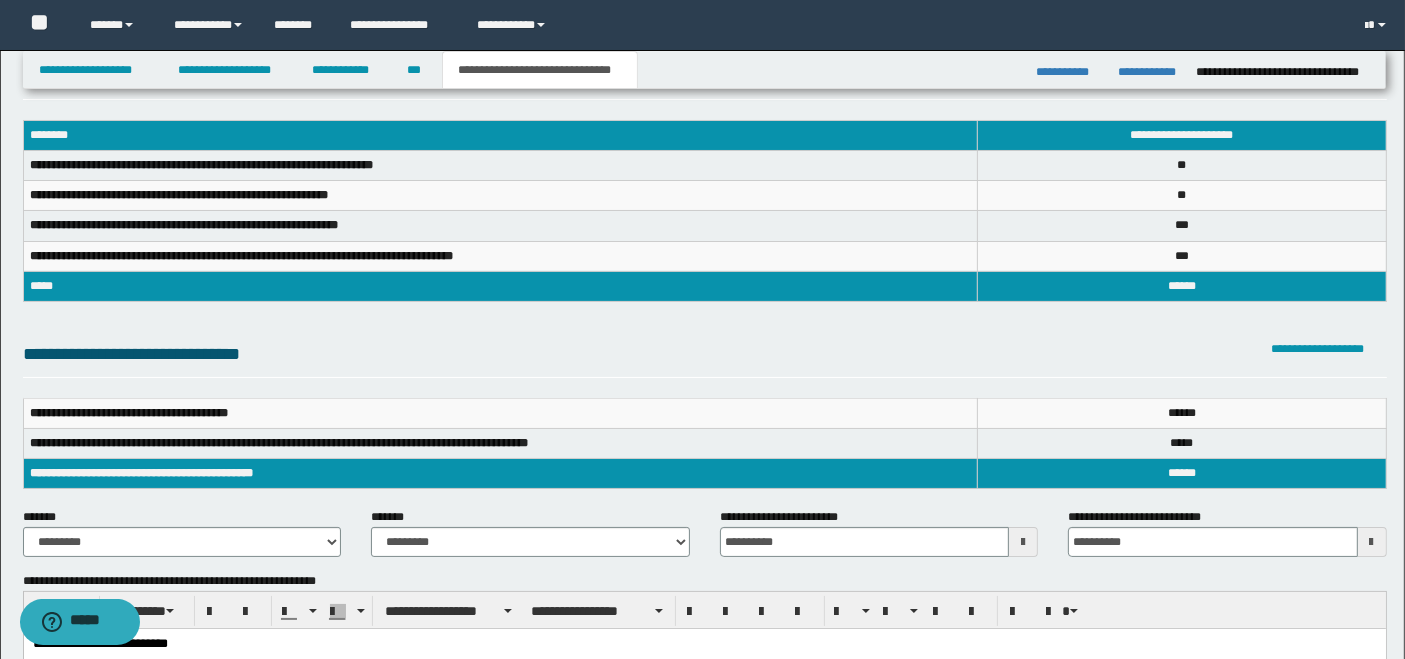 scroll, scrollTop: 0, scrollLeft: 0, axis: both 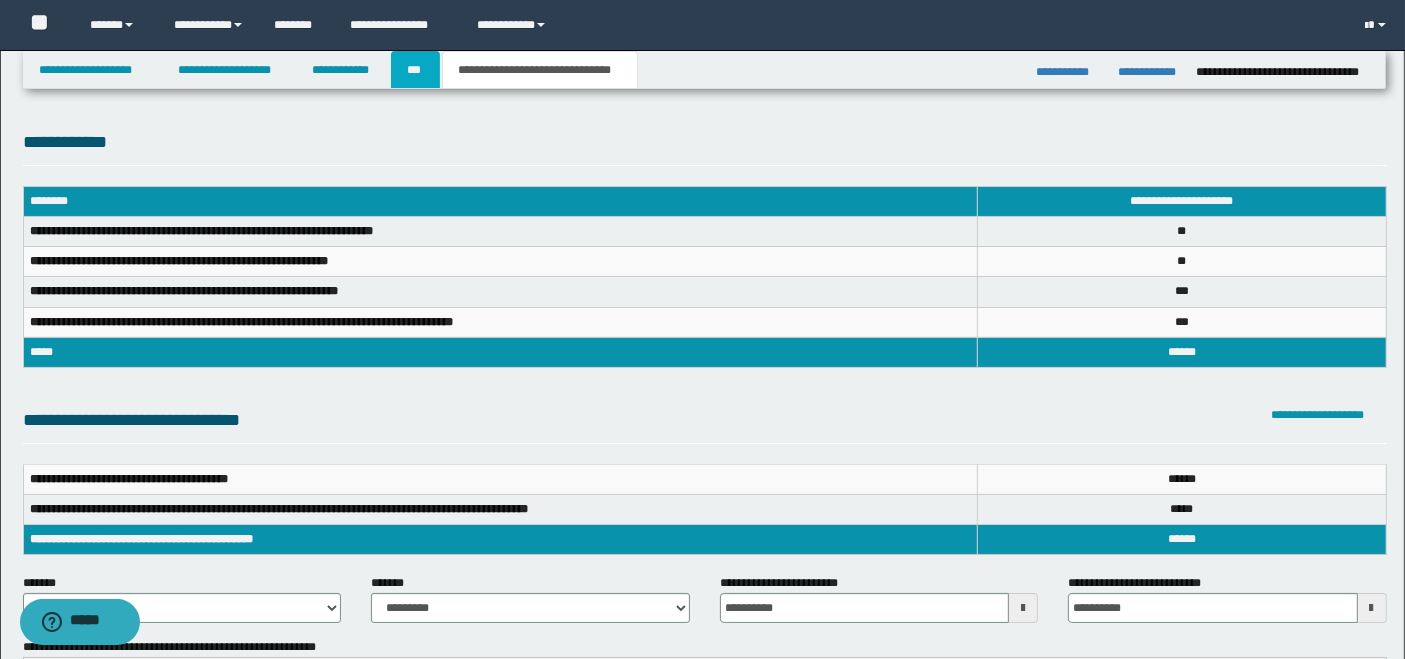 click on "***" at bounding box center (415, 70) 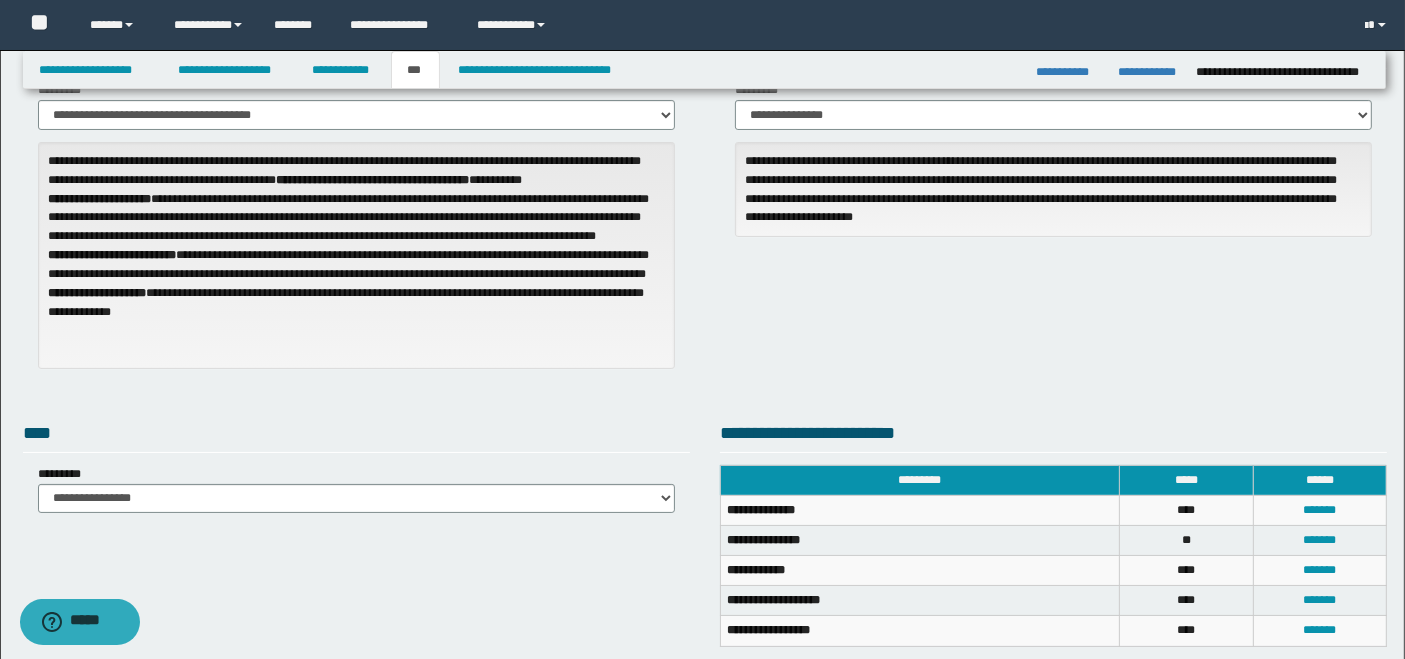 scroll, scrollTop: 222, scrollLeft: 0, axis: vertical 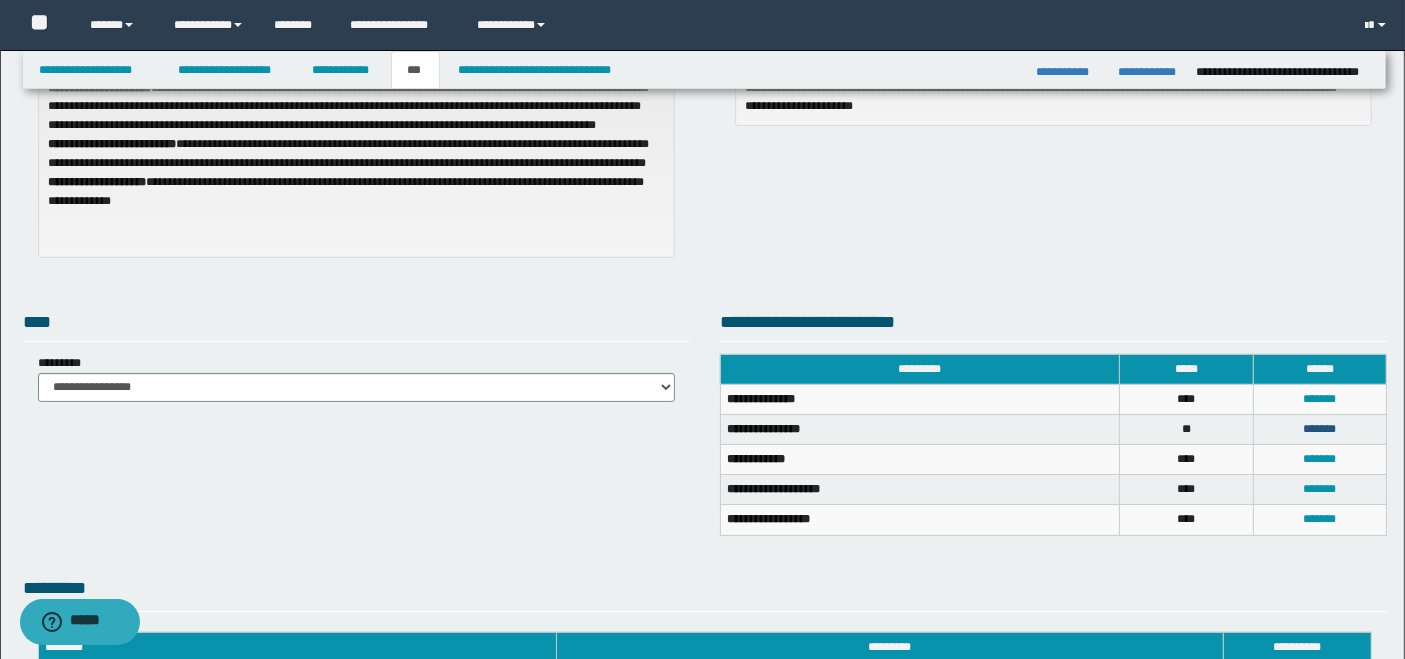 click on "*******" at bounding box center (1319, 429) 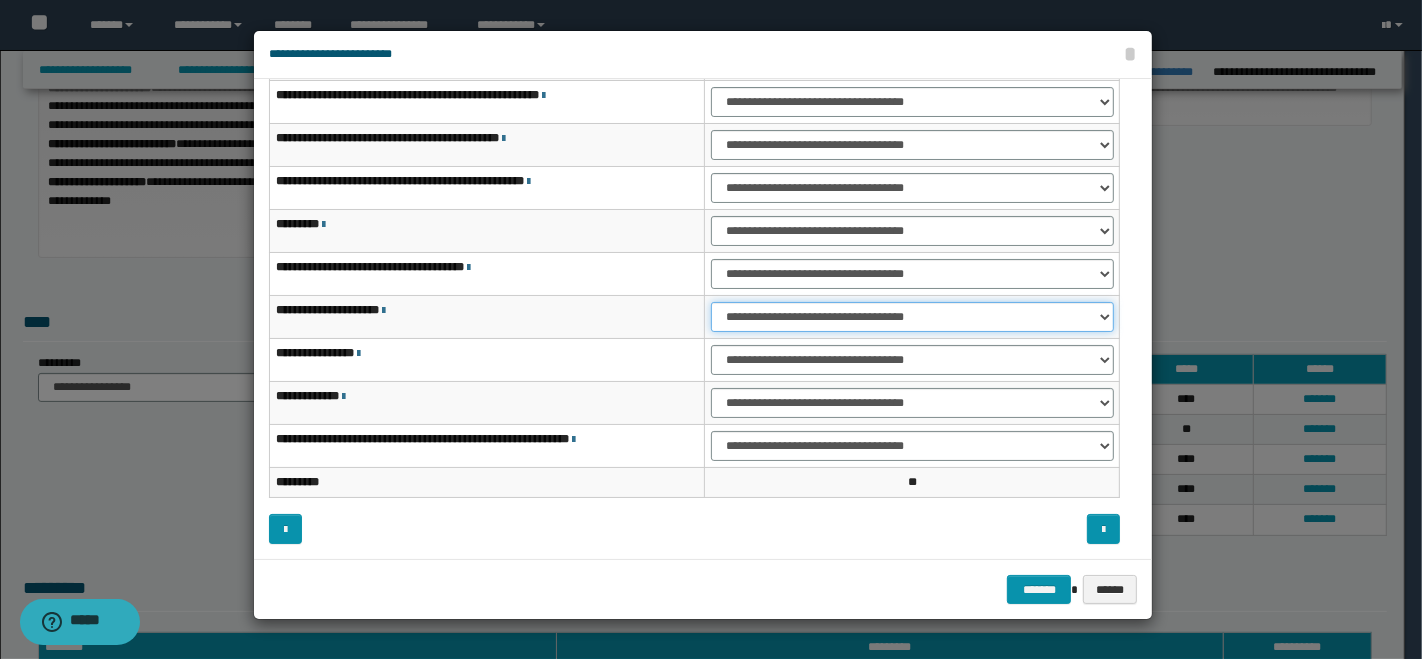 click on "**********" at bounding box center (912, 317) 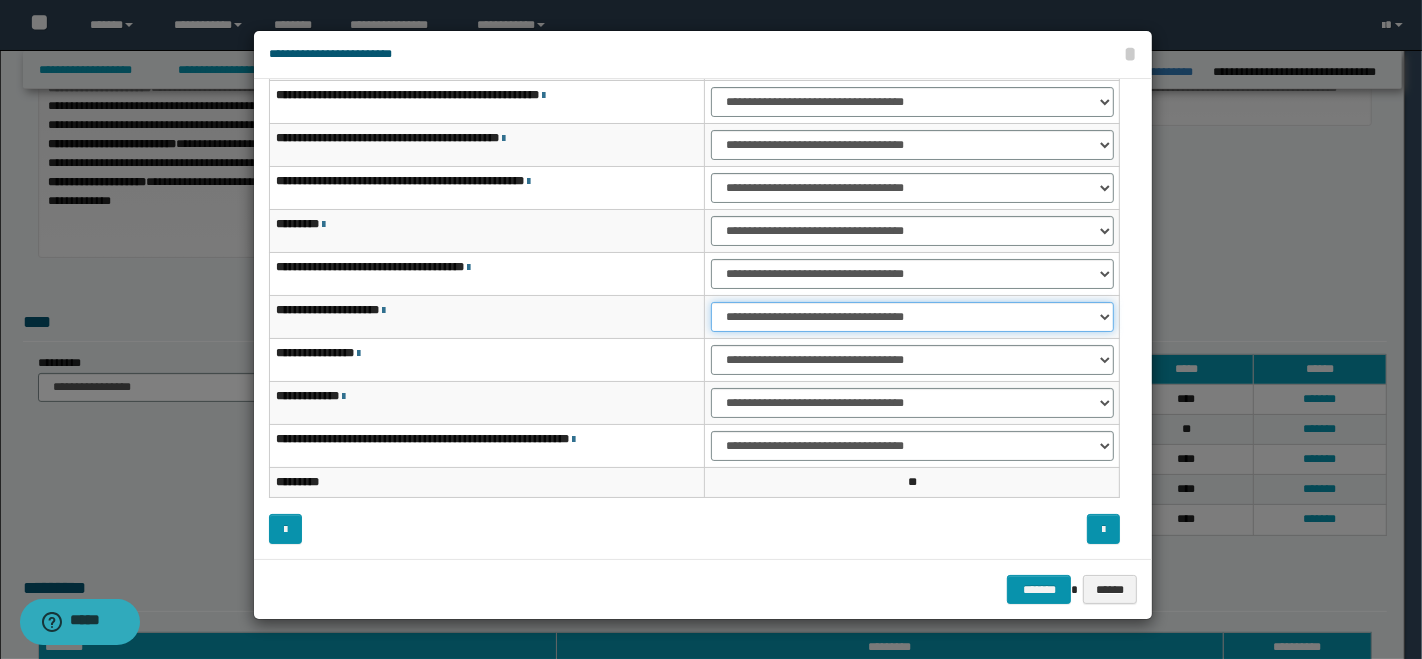 select on "***" 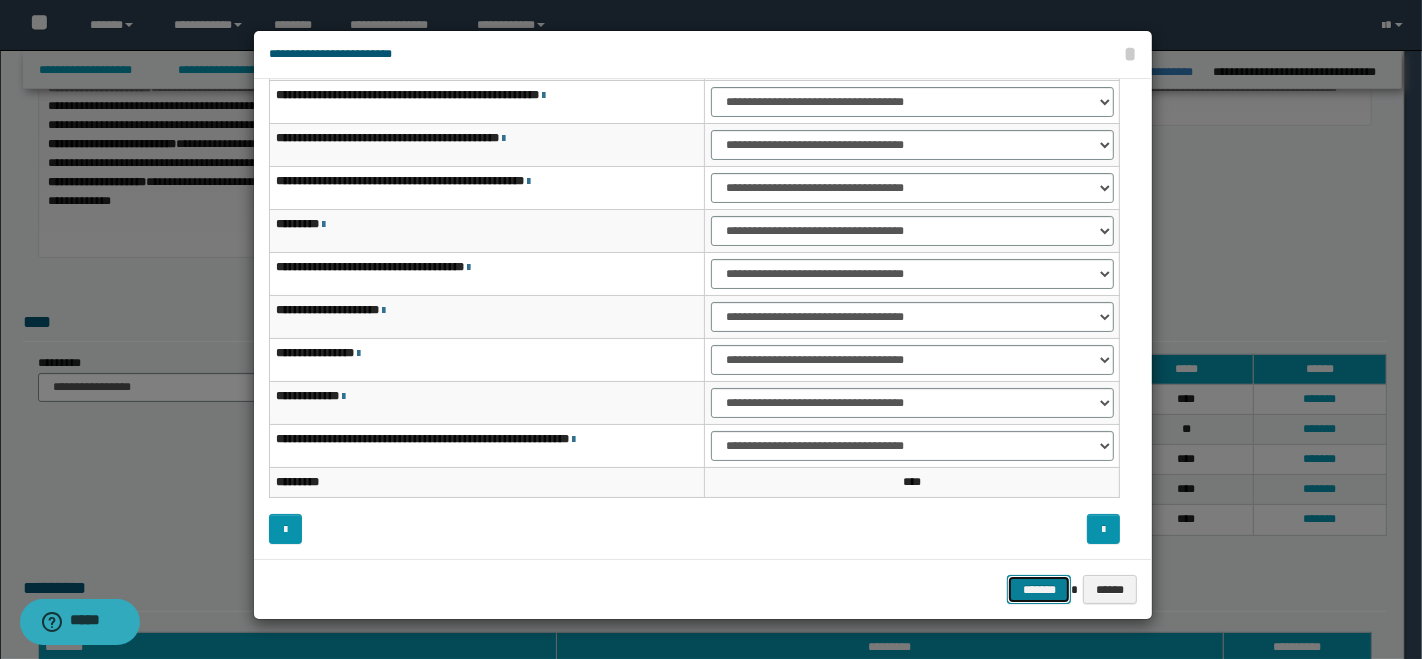 click on "*******" at bounding box center [1039, 589] 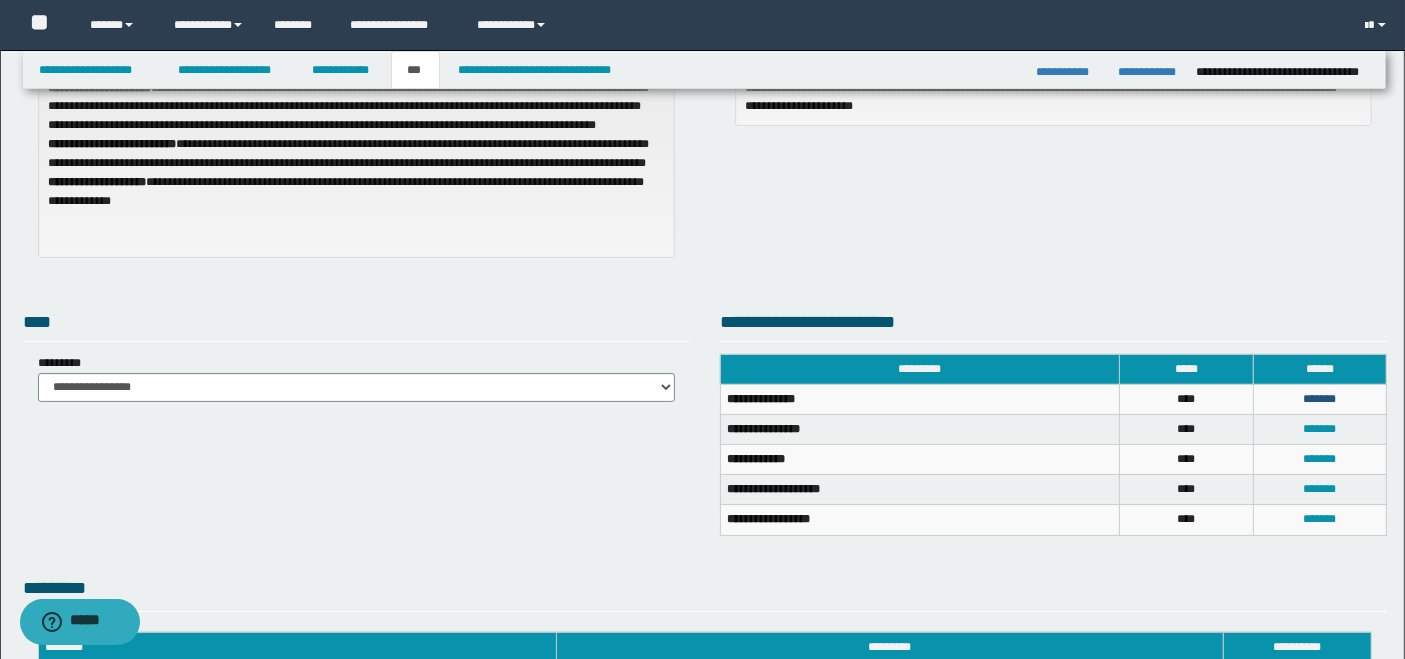 click on "*******" at bounding box center (1319, 399) 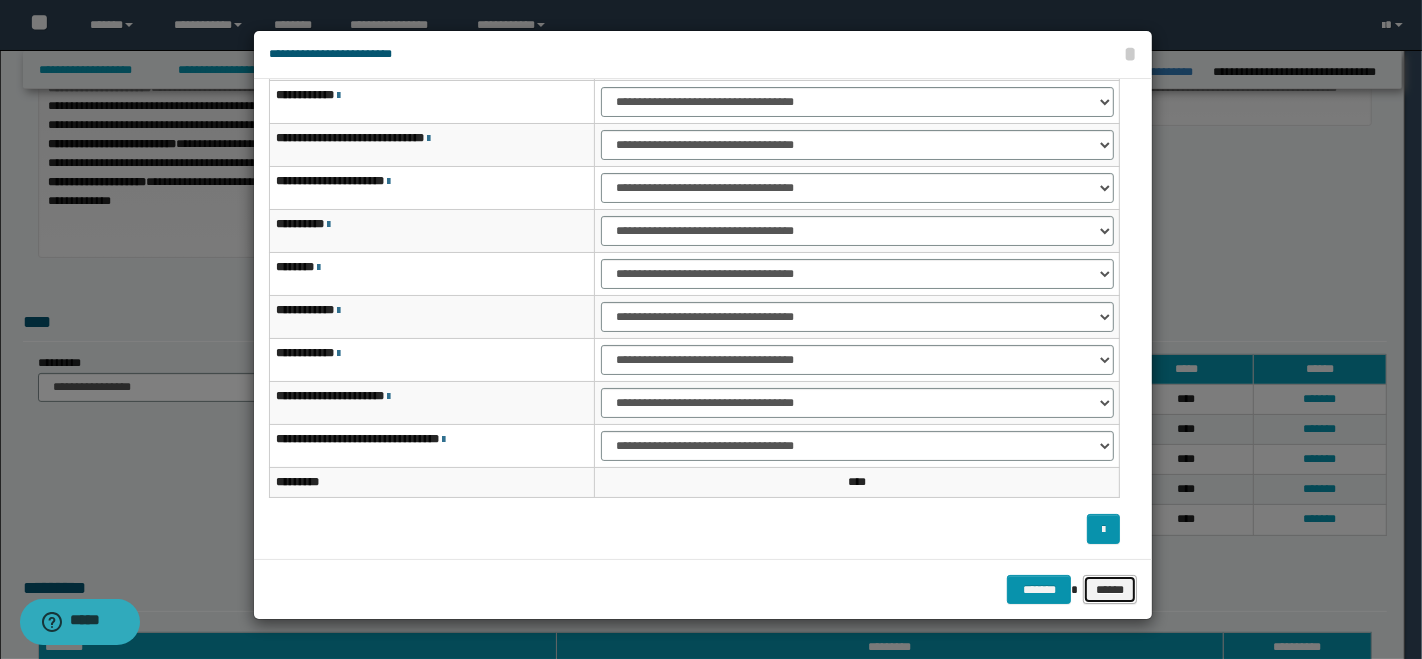 click on "******" at bounding box center (1110, 589) 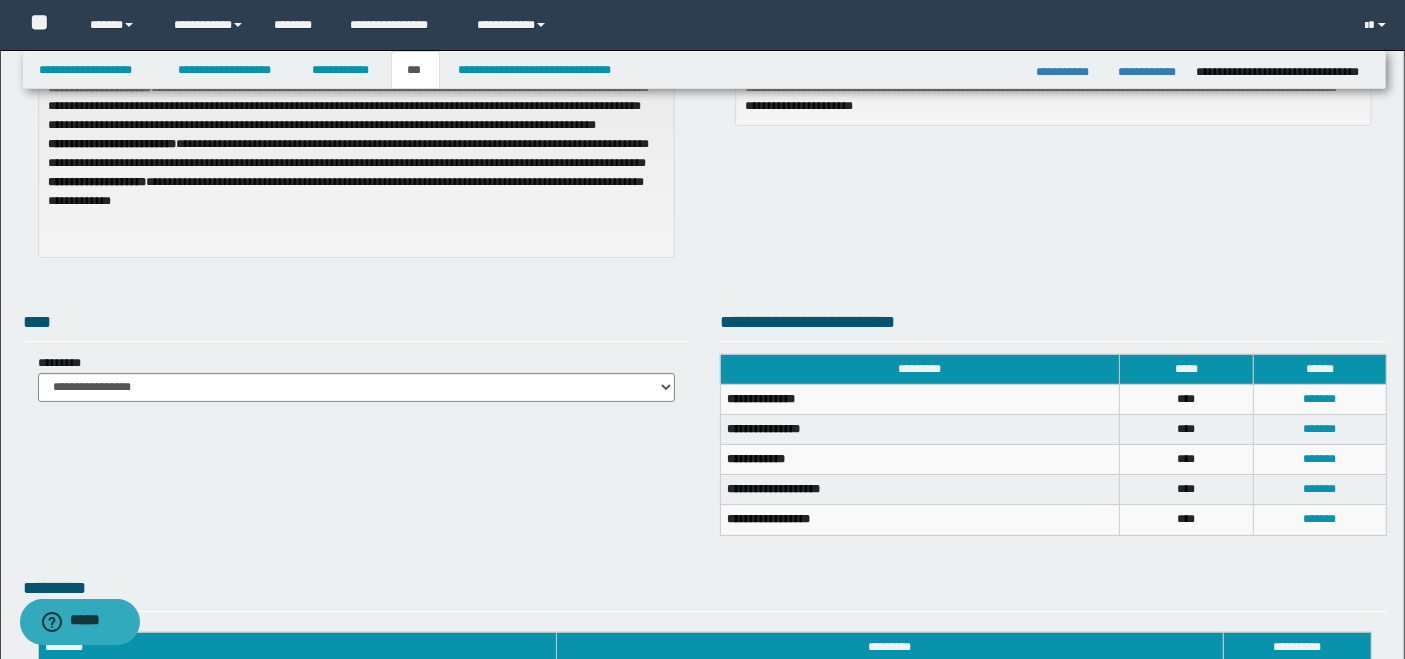 scroll, scrollTop: 622, scrollLeft: 0, axis: vertical 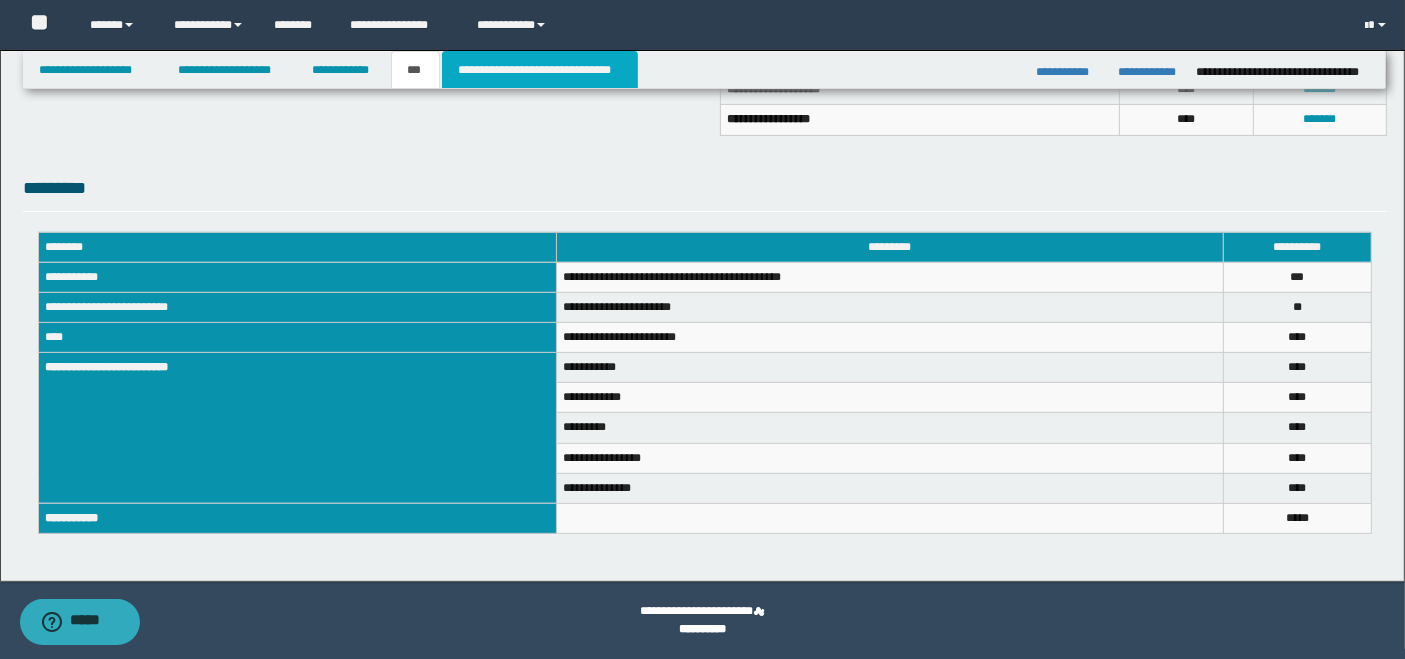 click on "**********" at bounding box center [540, 70] 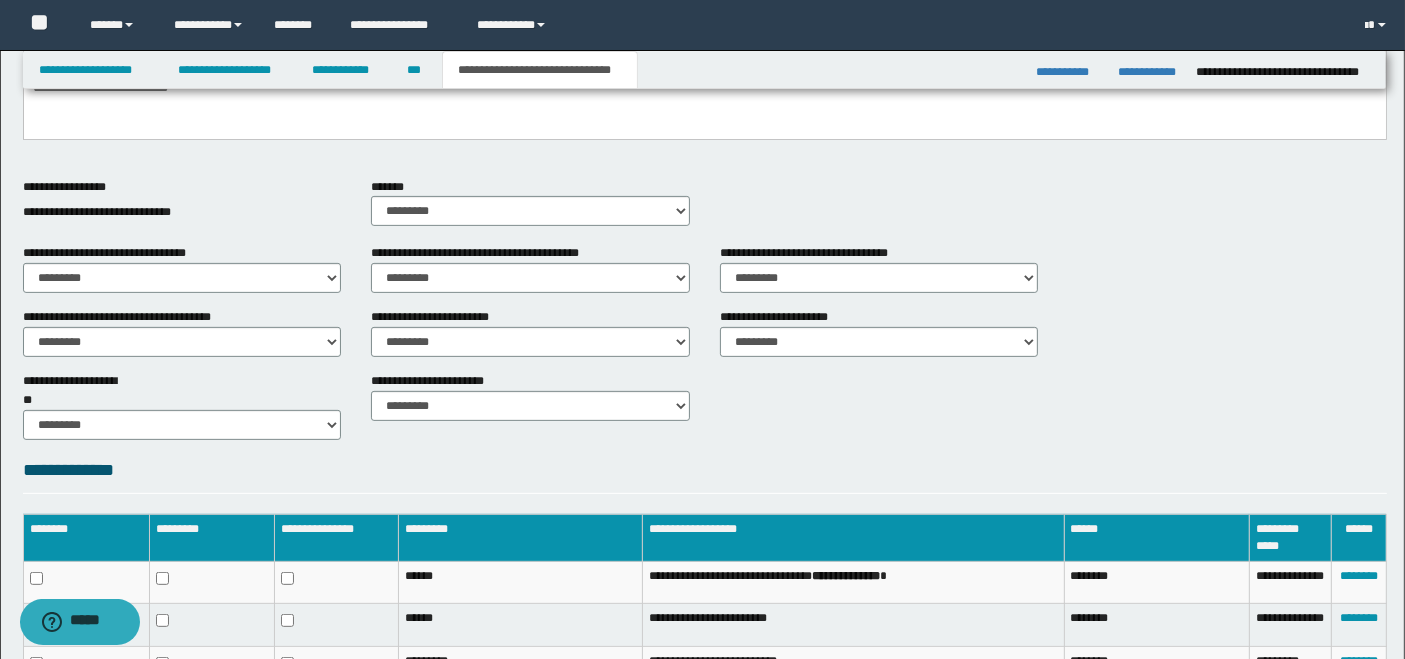 scroll, scrollTop: 177, scrollLeft: 0, axis: vertical 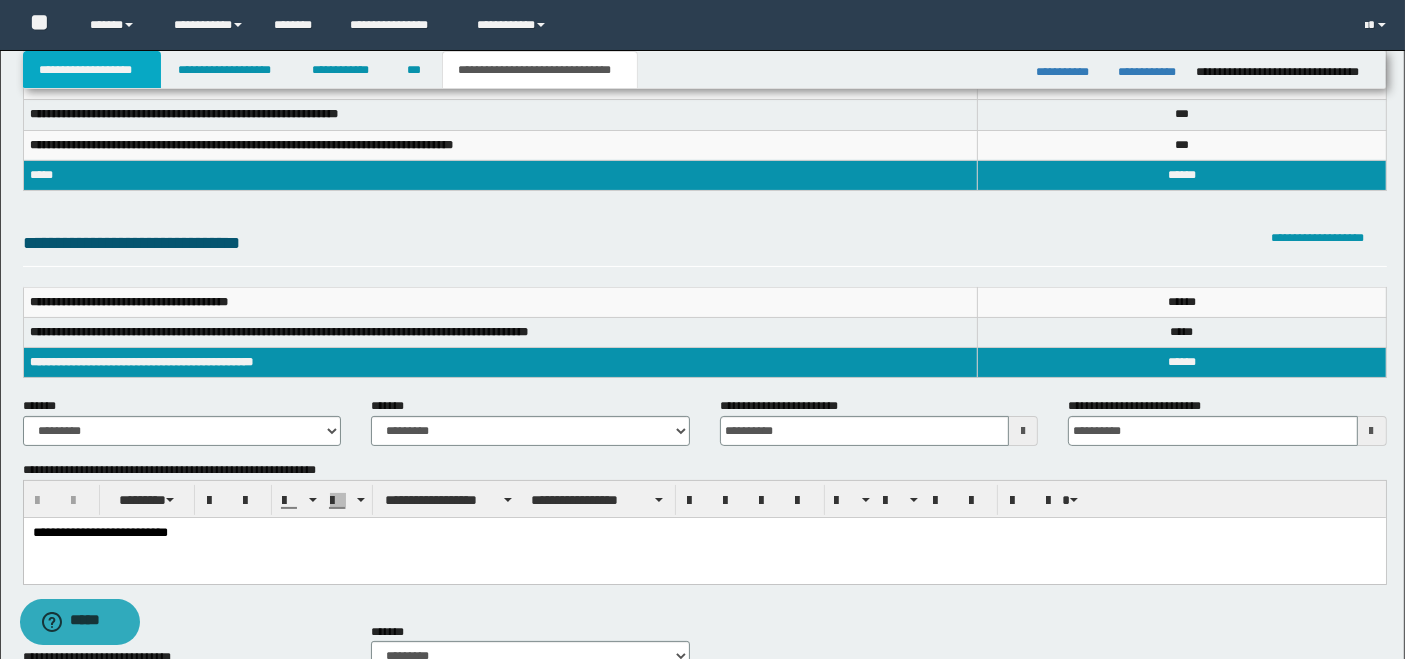 click on "**********" at bounding box center [92, 70] 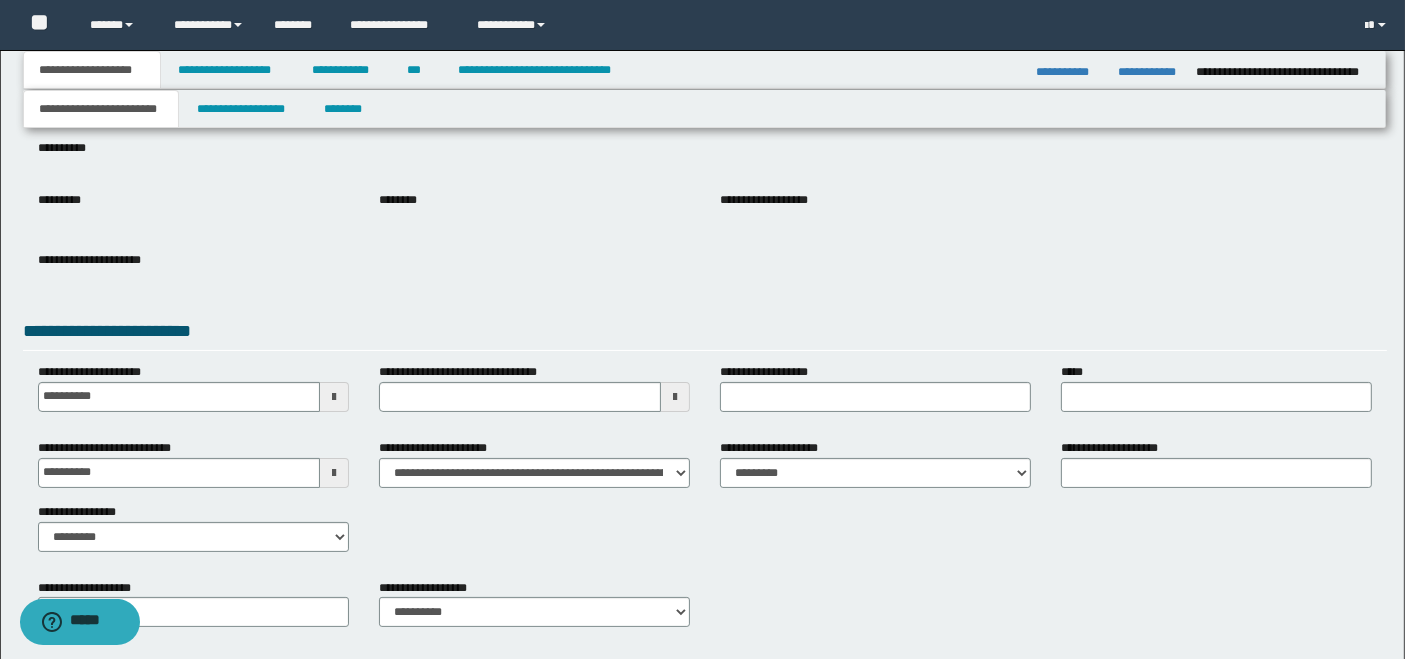 scroll, scrollTop: 208, scrollLeft: 0, axis: vertical 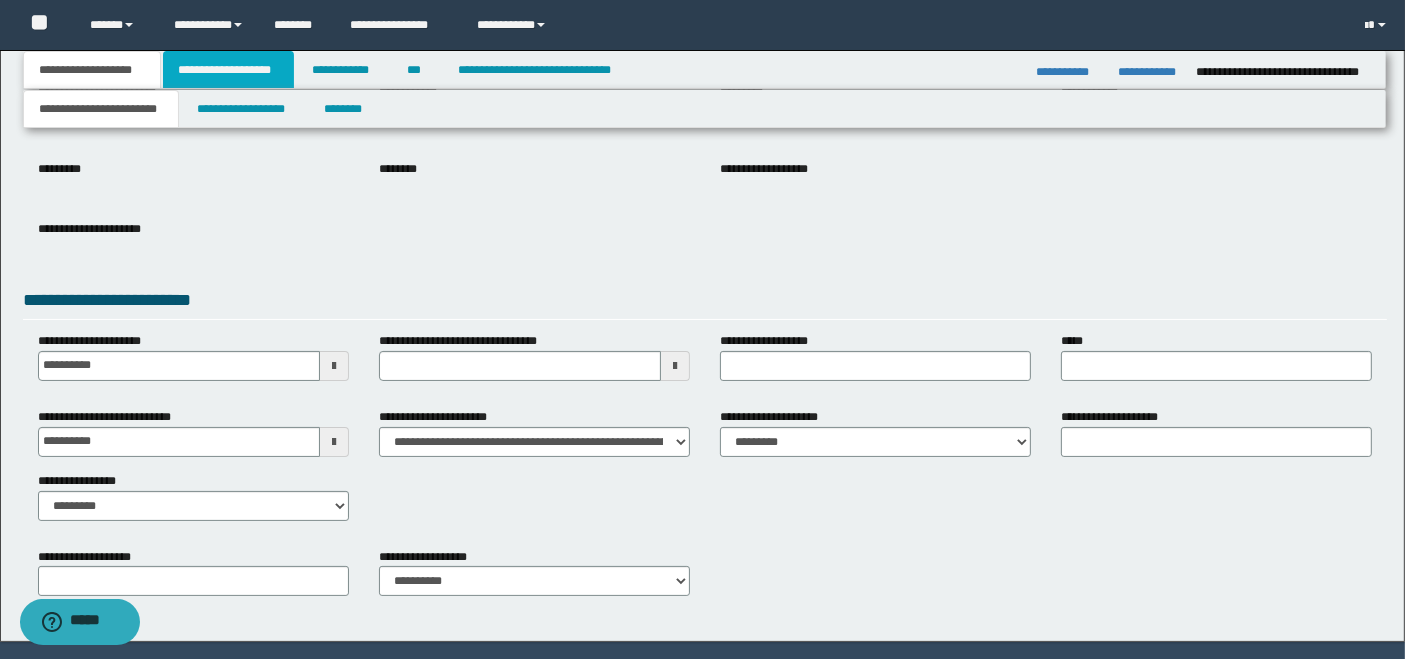 click on "**********" at bounding box center (228, 70) 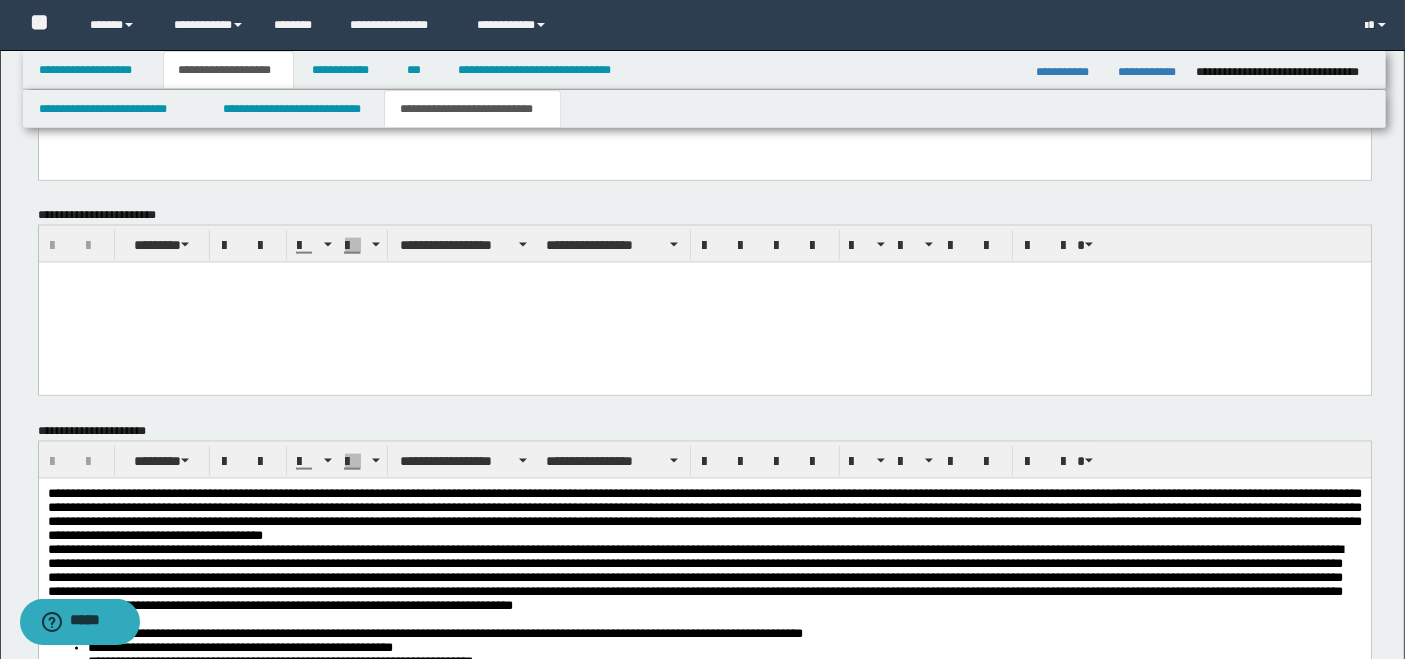 scroll, scrollTop: 2986, scrollLeft: 0, axis: vertical 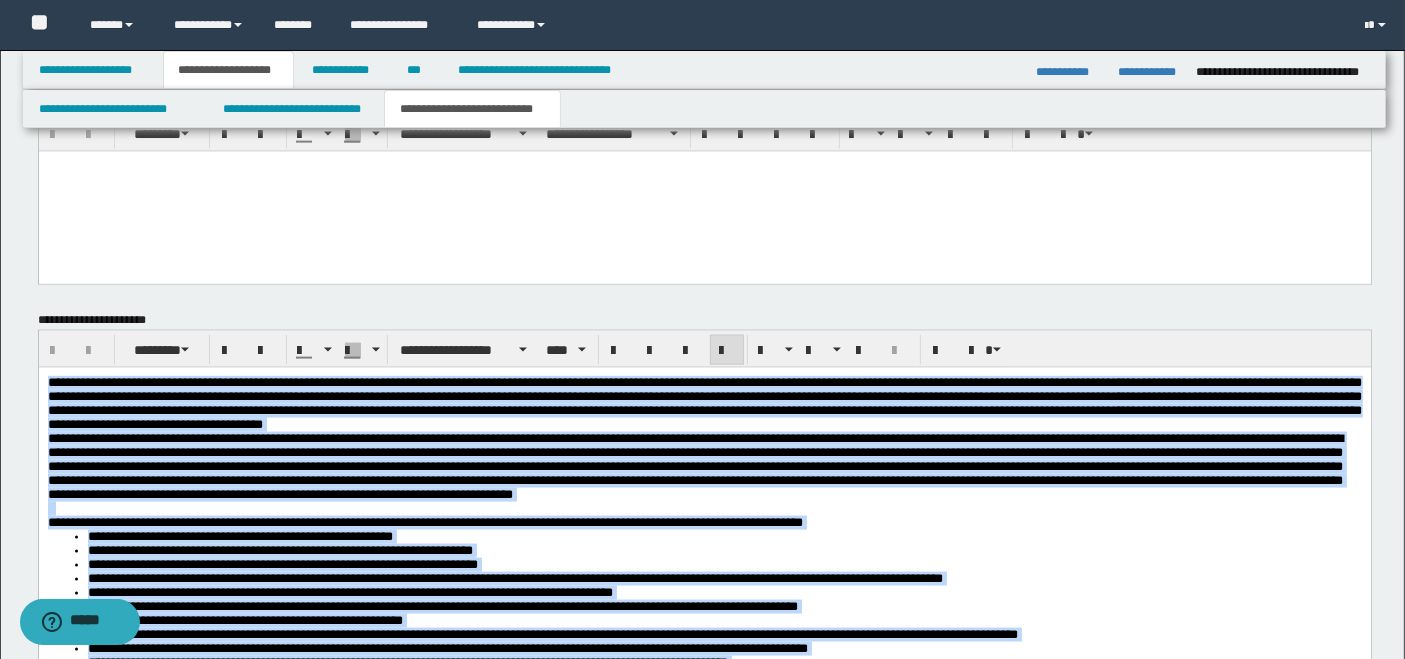 click at bounding box center [727, 351] 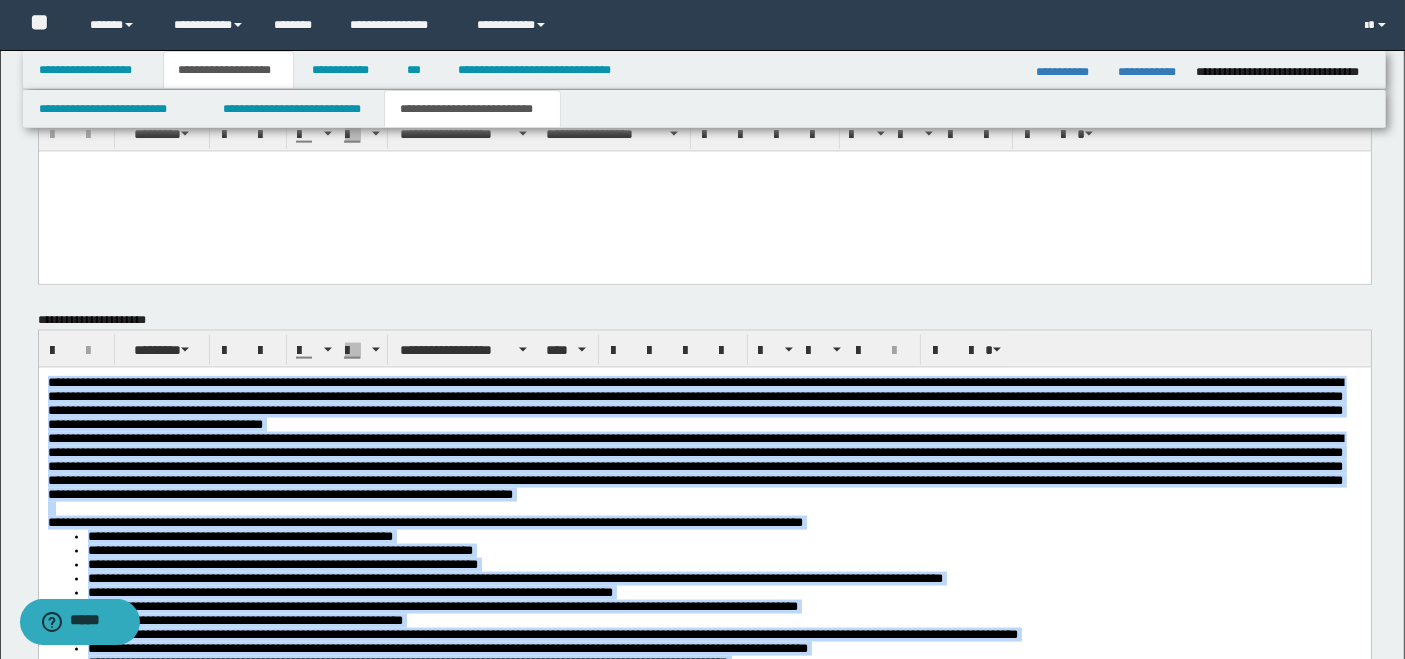 click at bounding box center (727, 351) 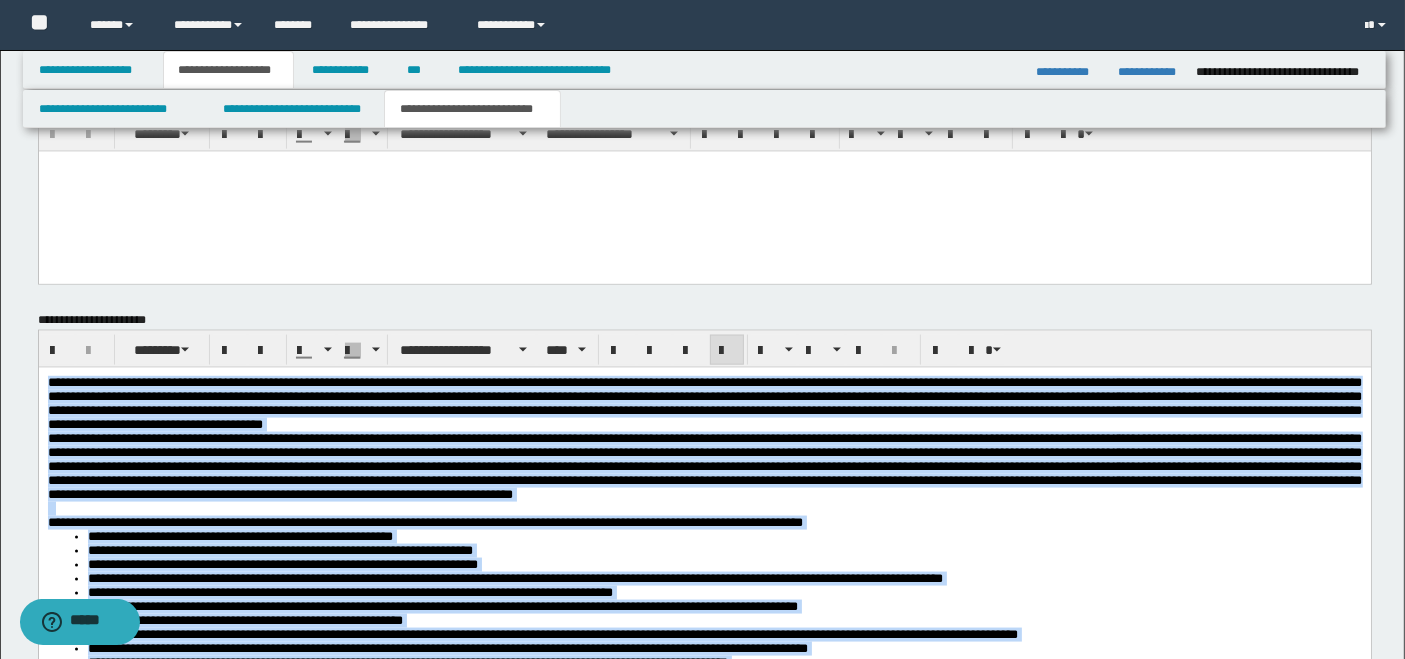 drag, startPoint x: 851, startPoint y: 516, endPoint x: 845, endPoint y: 495, distance: 21.84033 